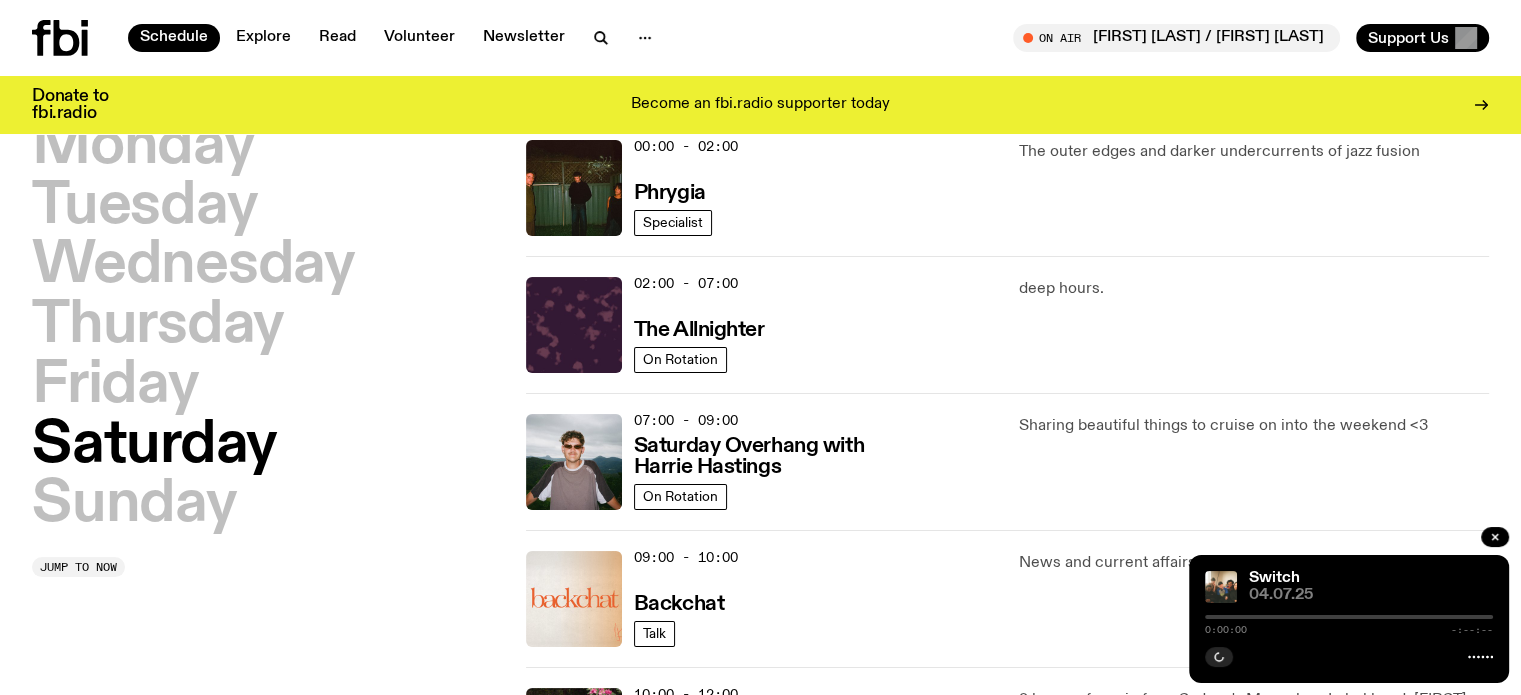 scroll, scrollTop: 0, scrollLeft: 0, axis: both 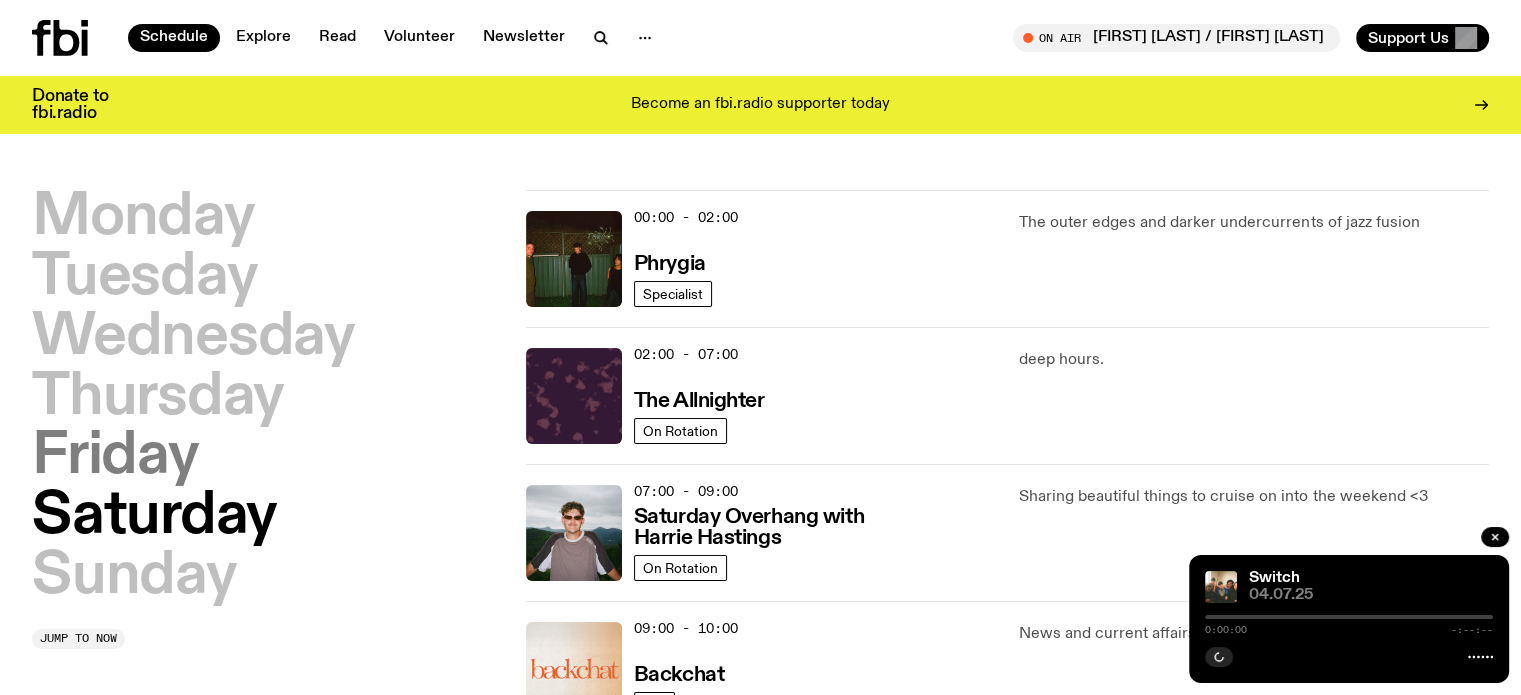 click on "Friday" at bounding box center (115, 457) 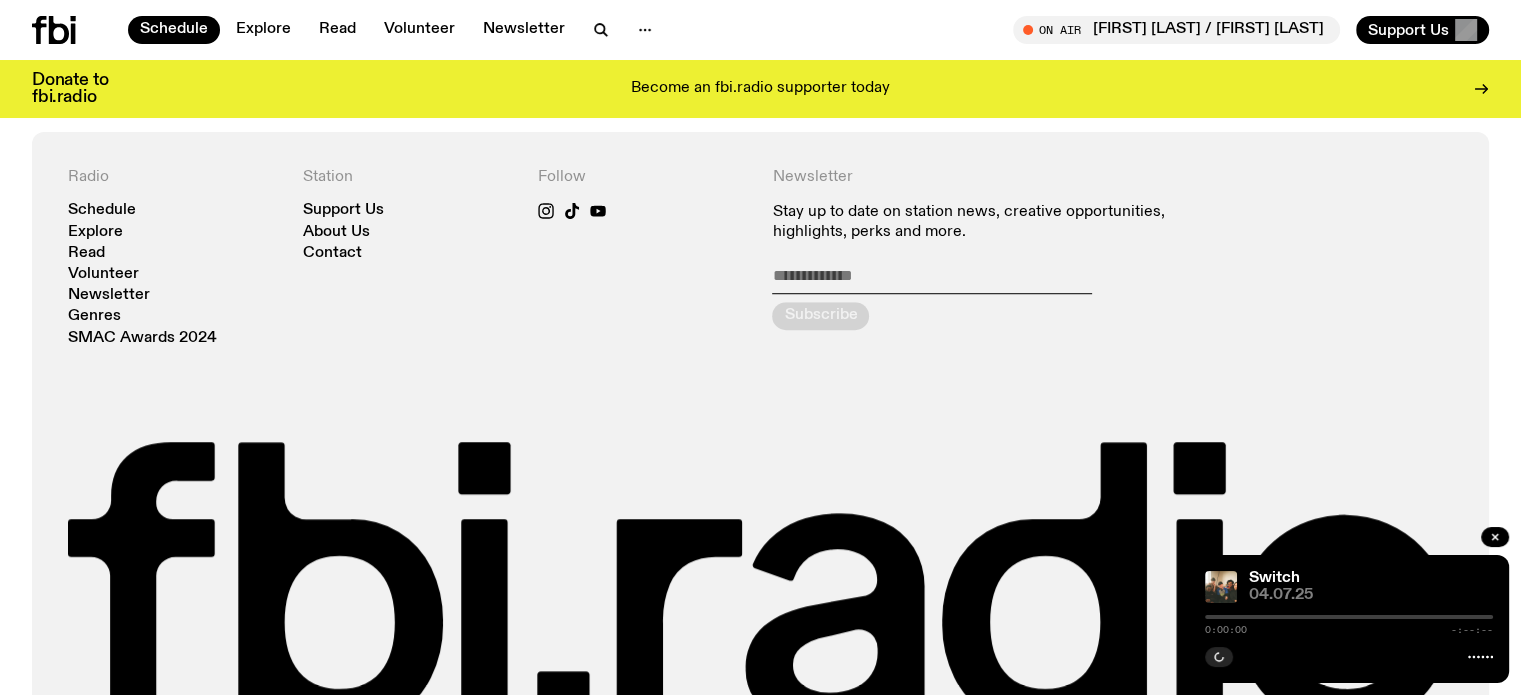 scroll, scrollTop: 856, scrollLeft: 0, axis: vertical 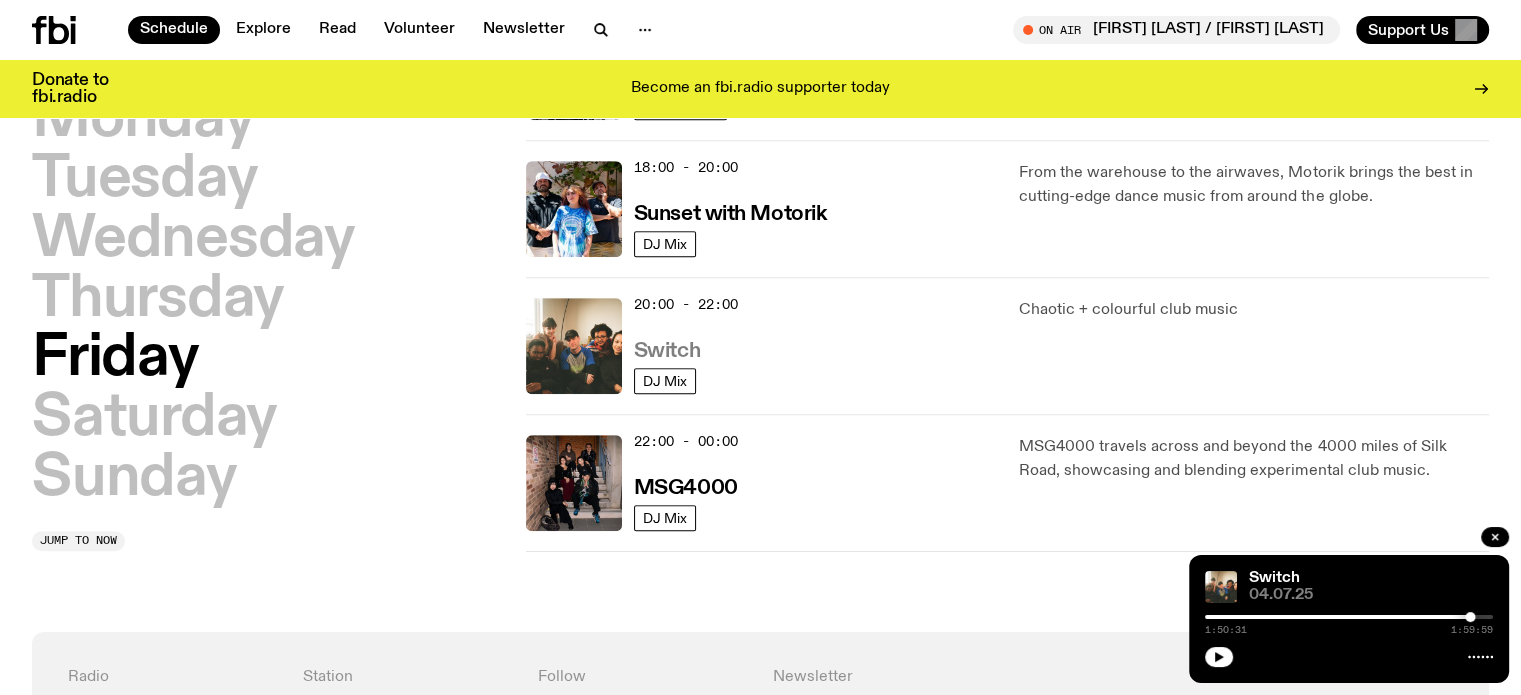 click on "Switch" at bounding box center (667, 351) 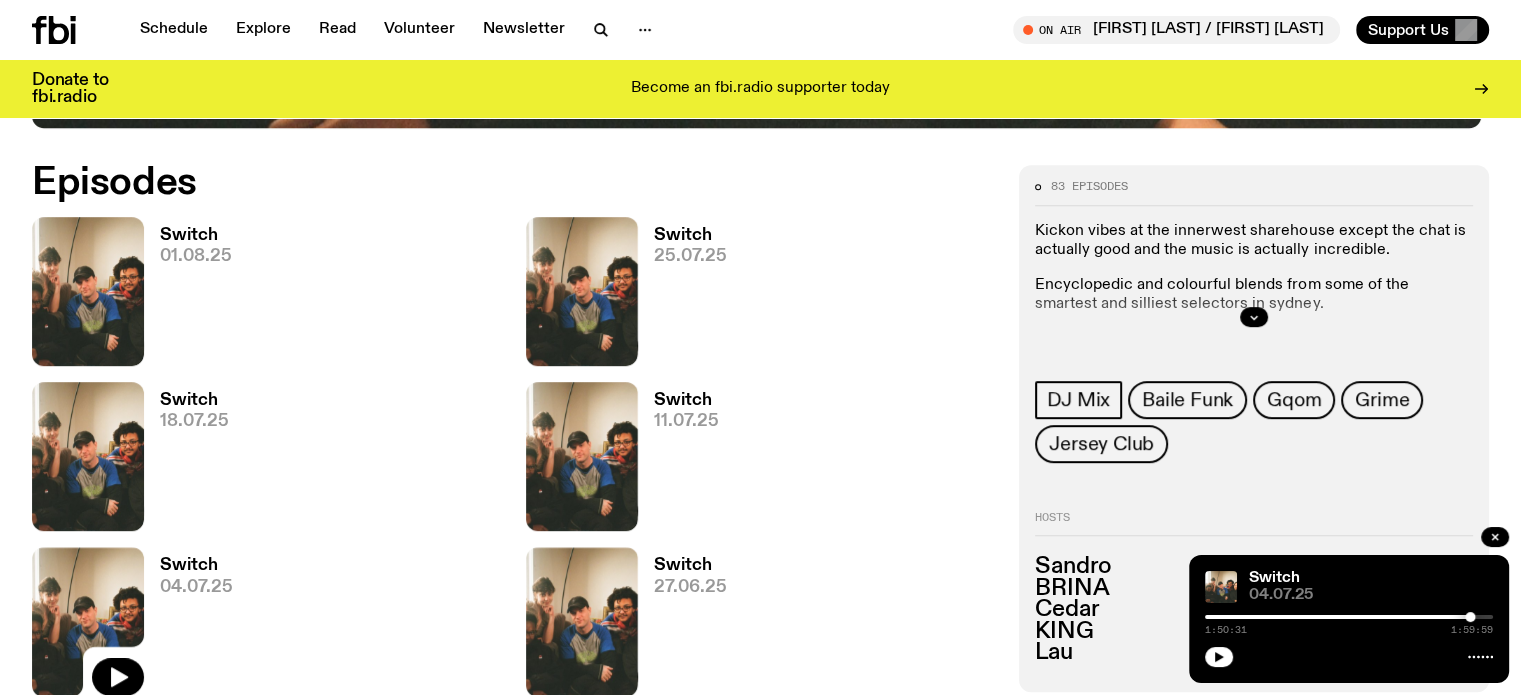 scroll, scrollTop: 891, scrollLeft: 0, axis: vertical 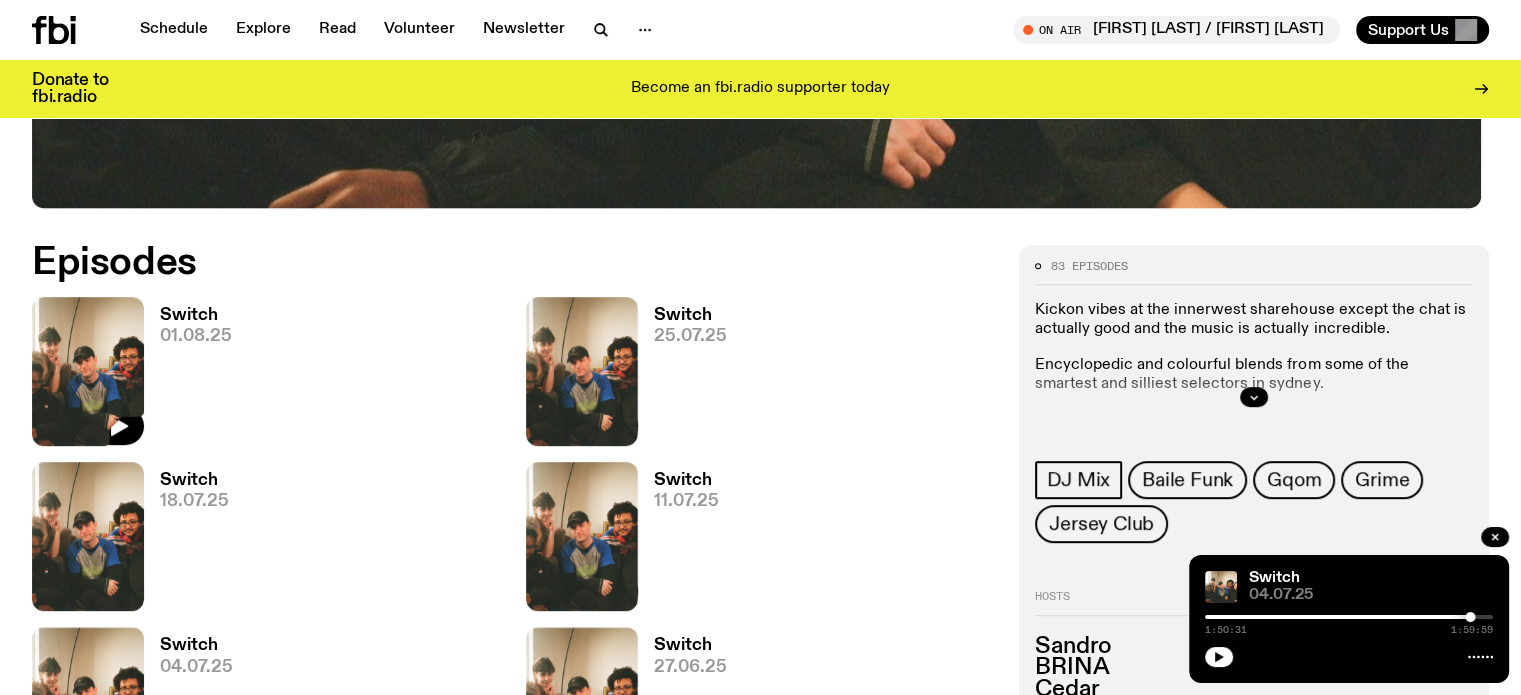 click 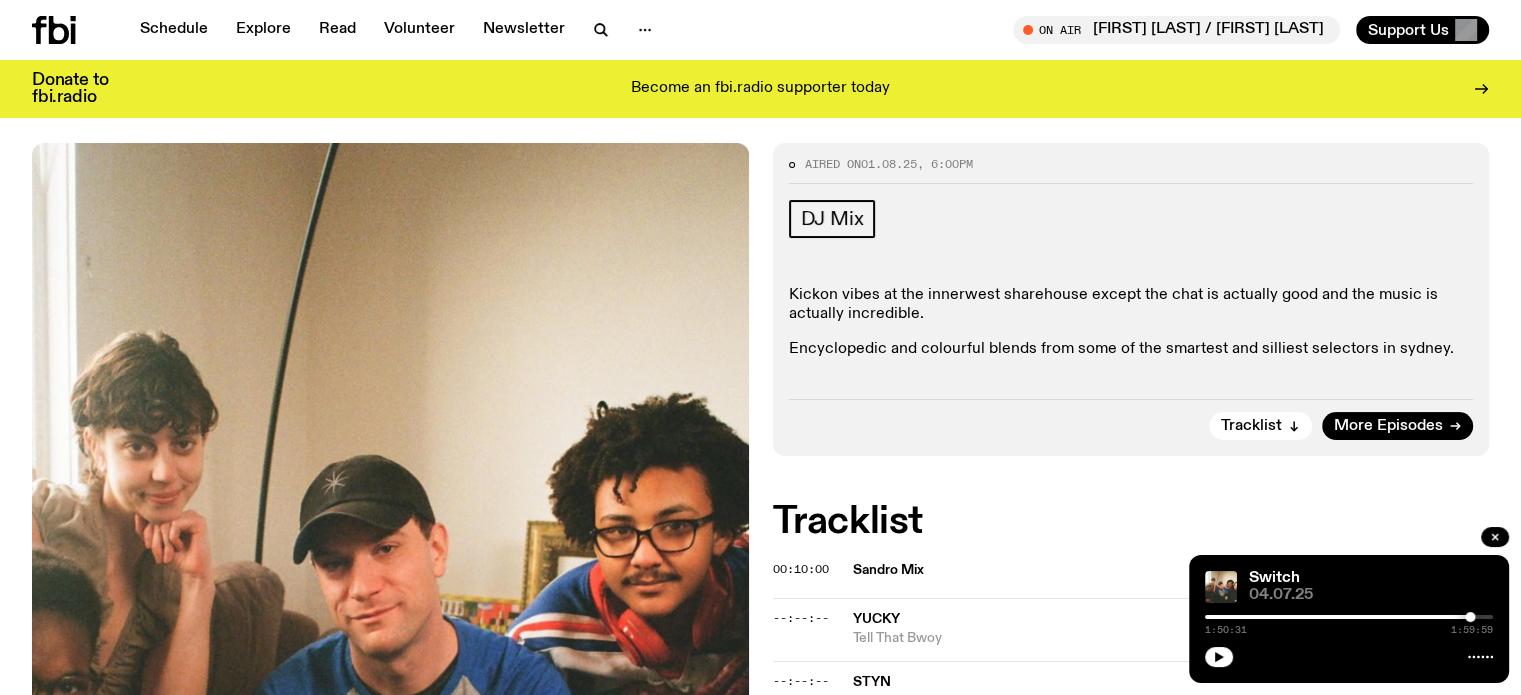 scroll, scrollTop: 0, scrollLeft: 0, axis: both 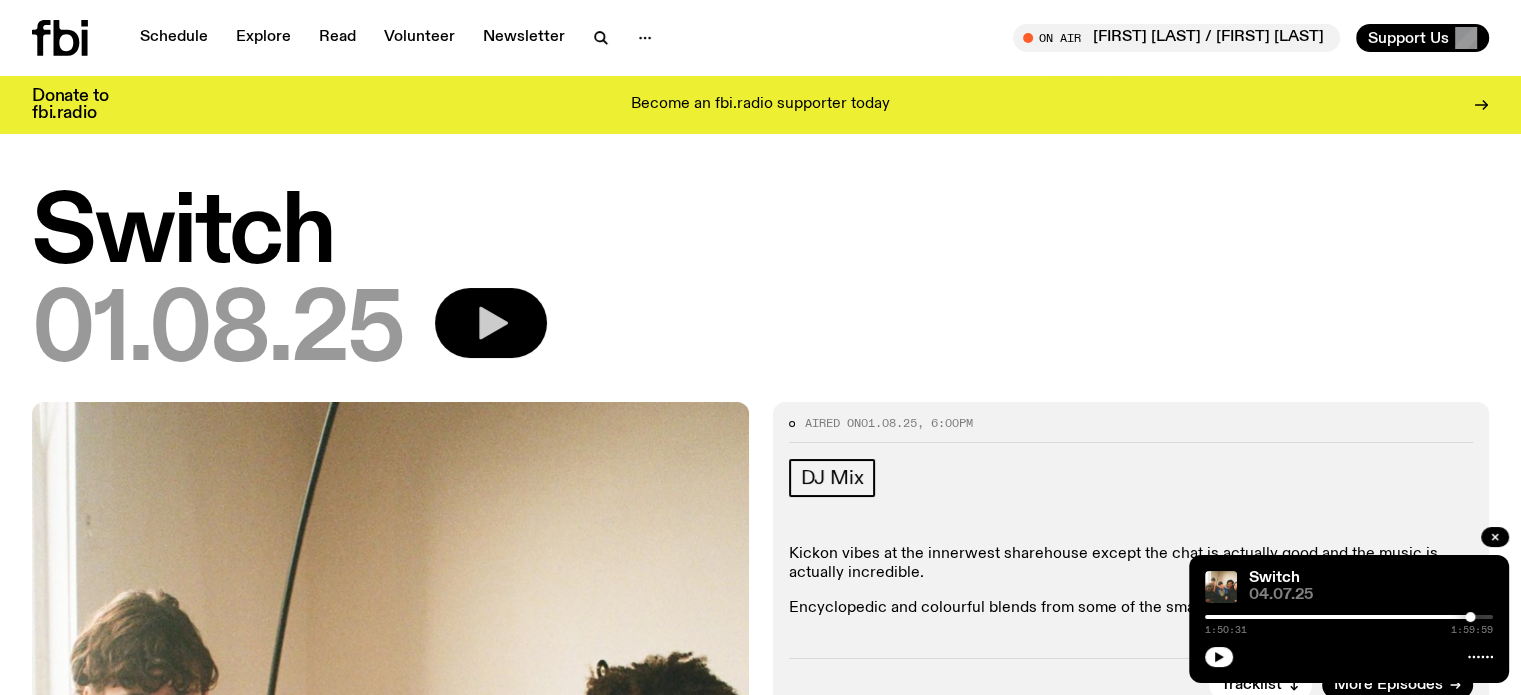 drag, startPoint x: 552, startPoint y: 328, endPoint x: 497, endPoint y: 308, distance: 58.5235 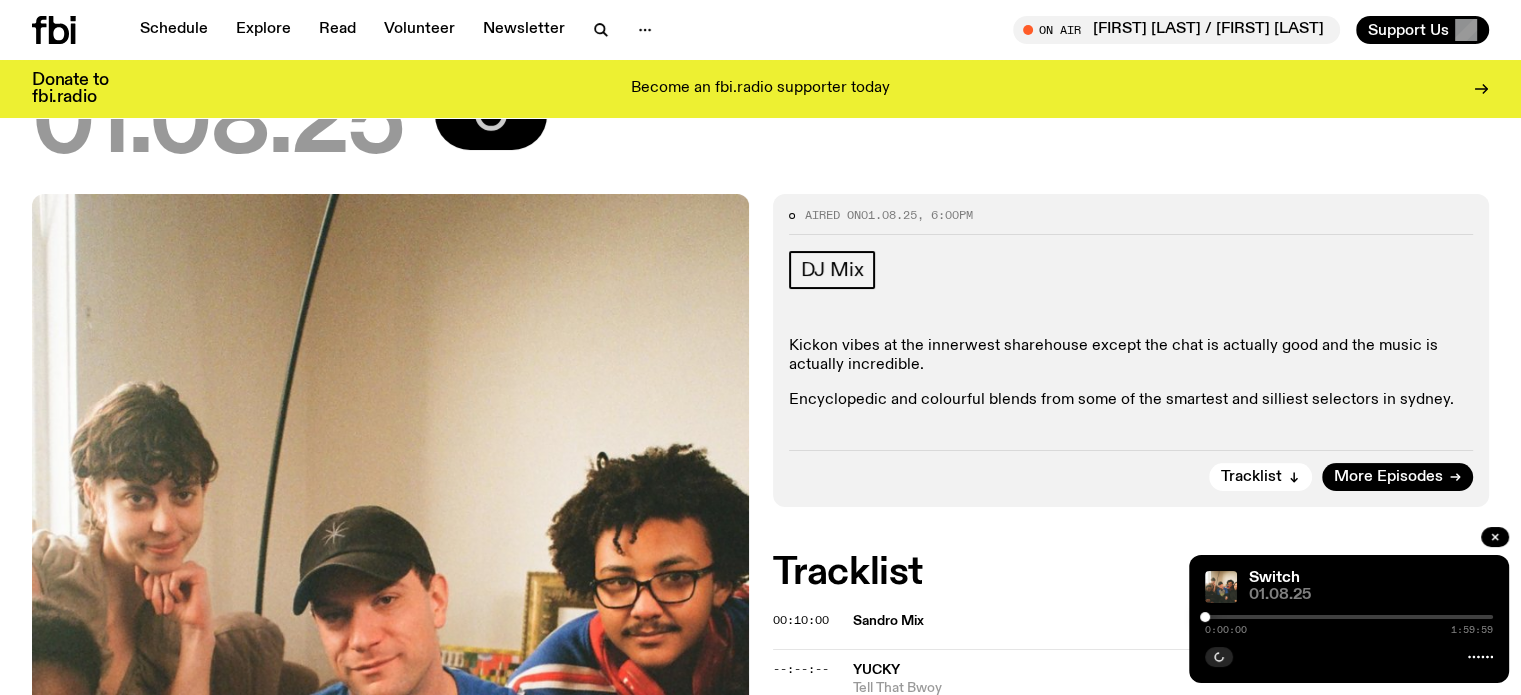 scroll, scrollTop: 487, scrollLeft: 0, axis: vertical 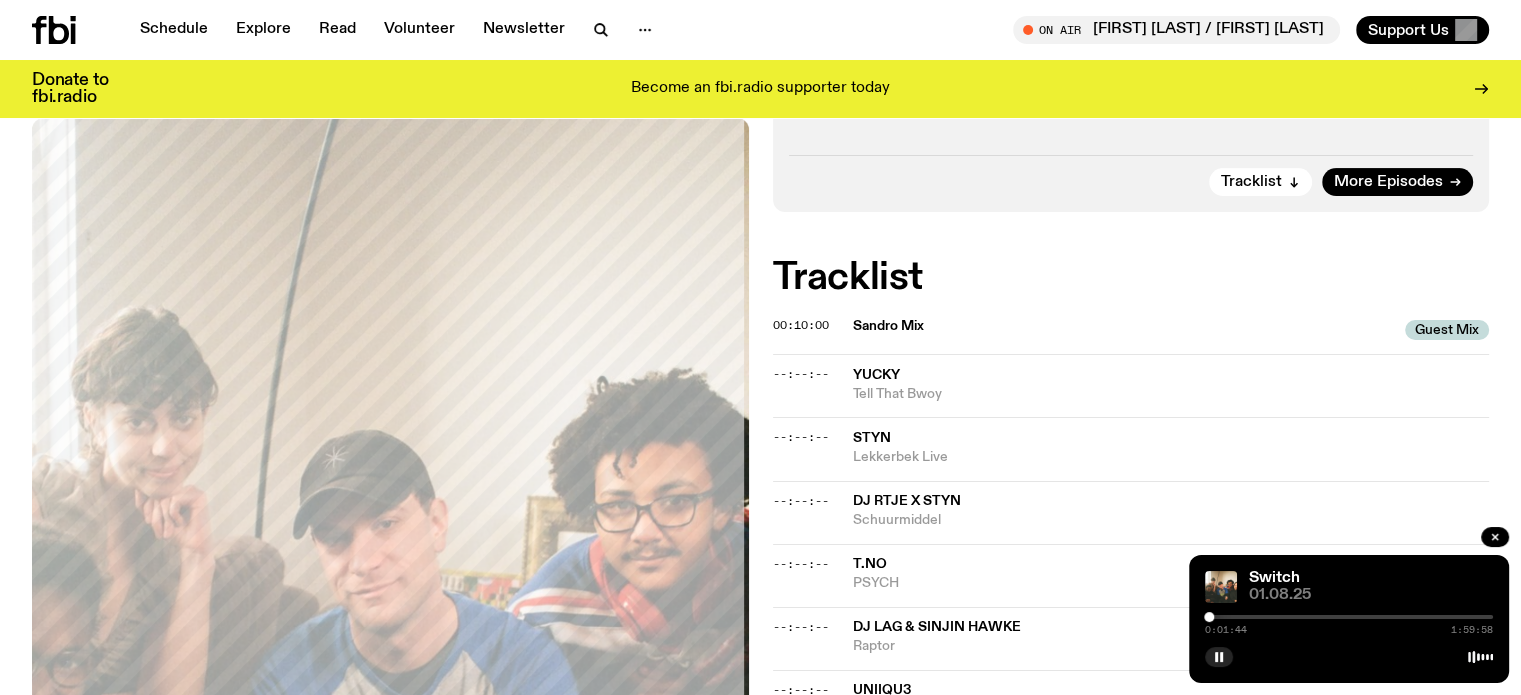 click at bounding box center (1209, 617) 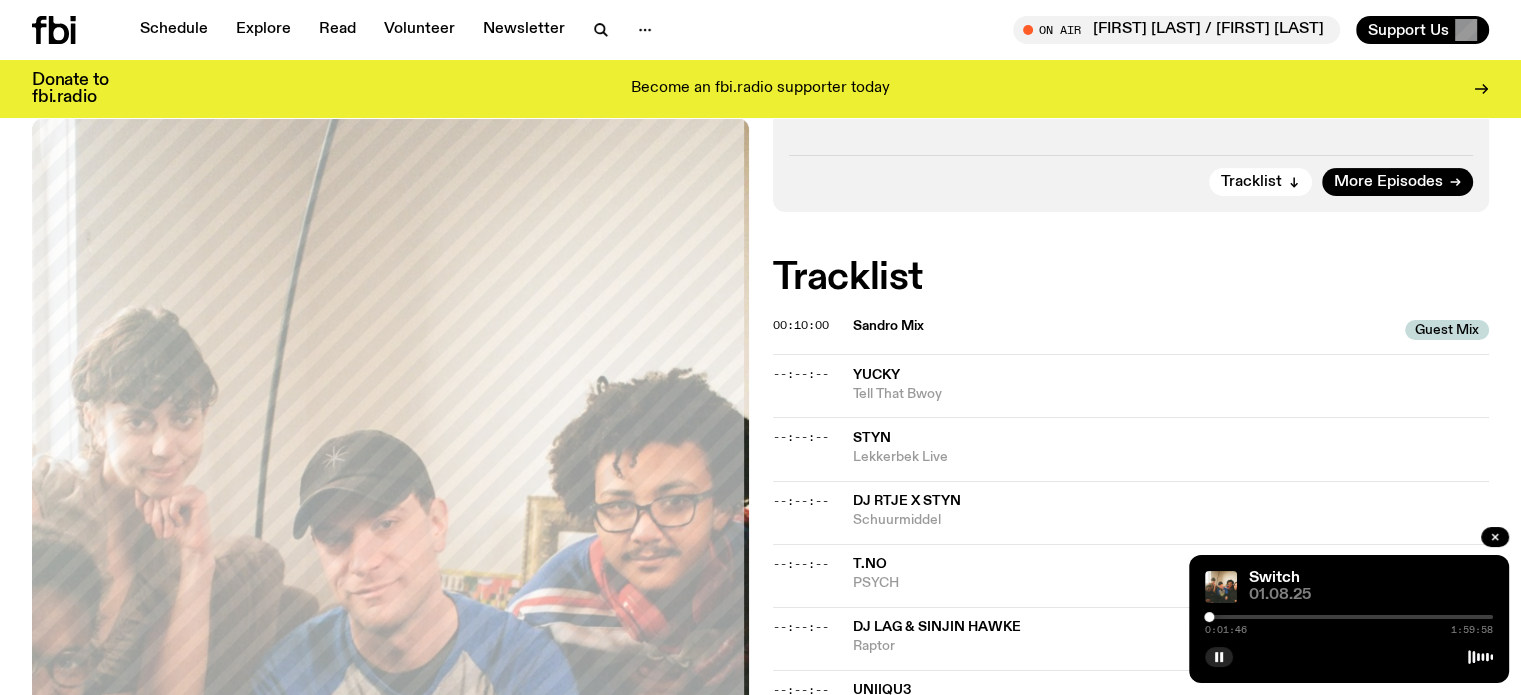 click at bounding box center (1349, 617) 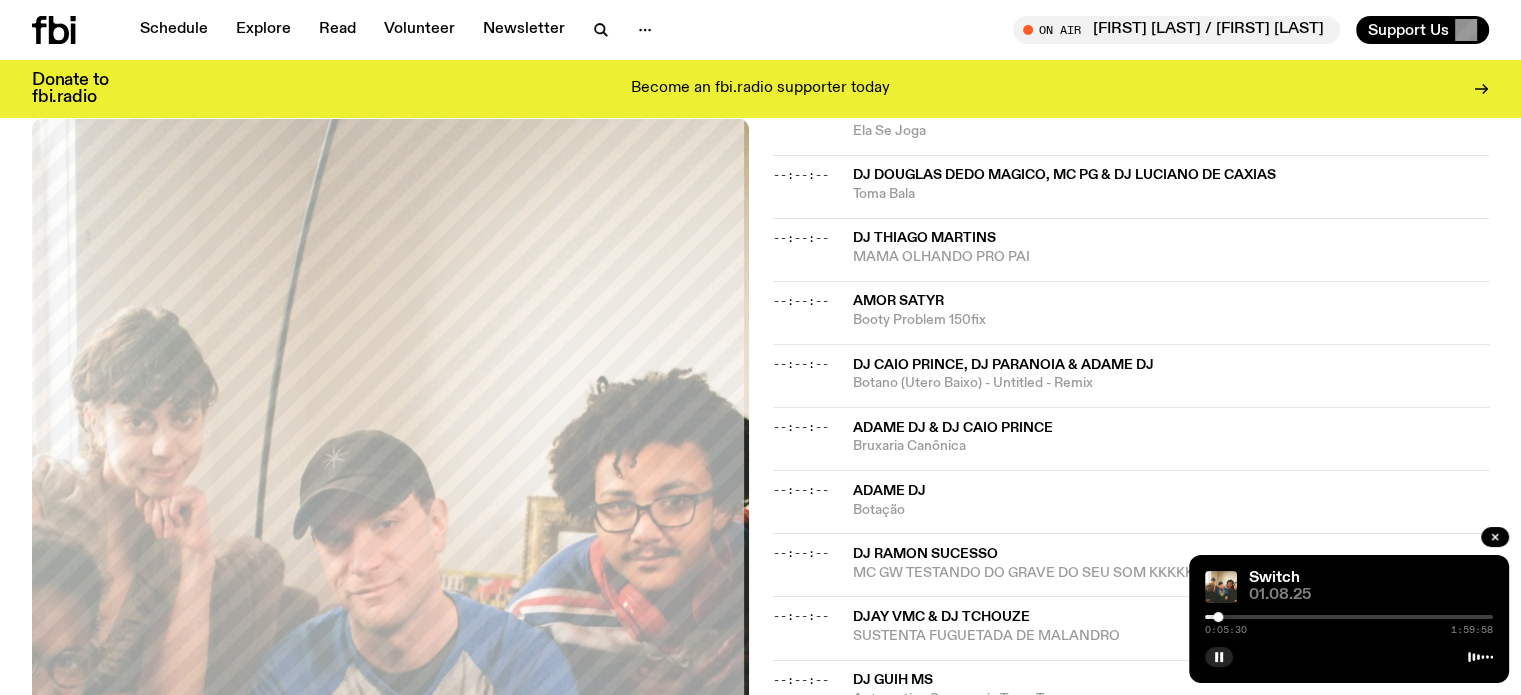 scroll, scrollTop: 2087, scrollLeft: 0, axis: vertical 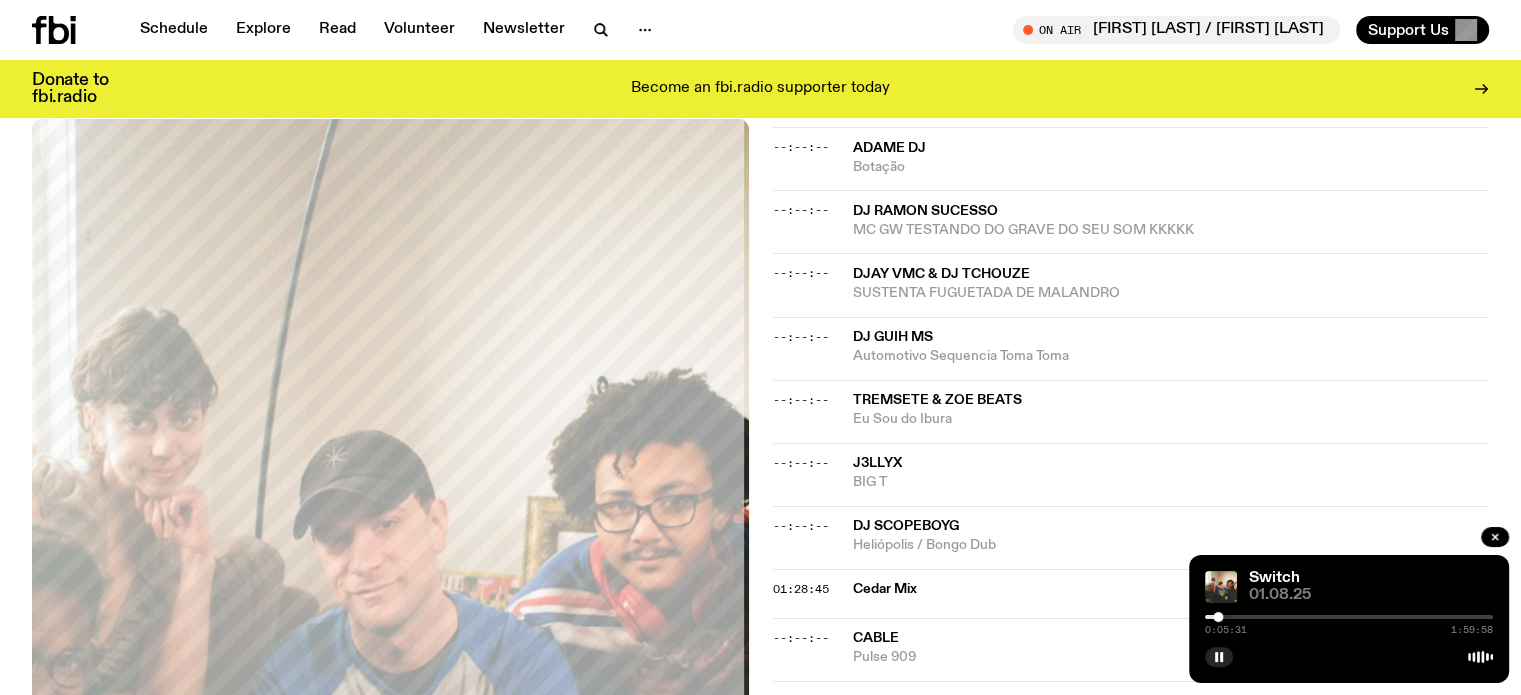 click at bounding box center [1349, 617] 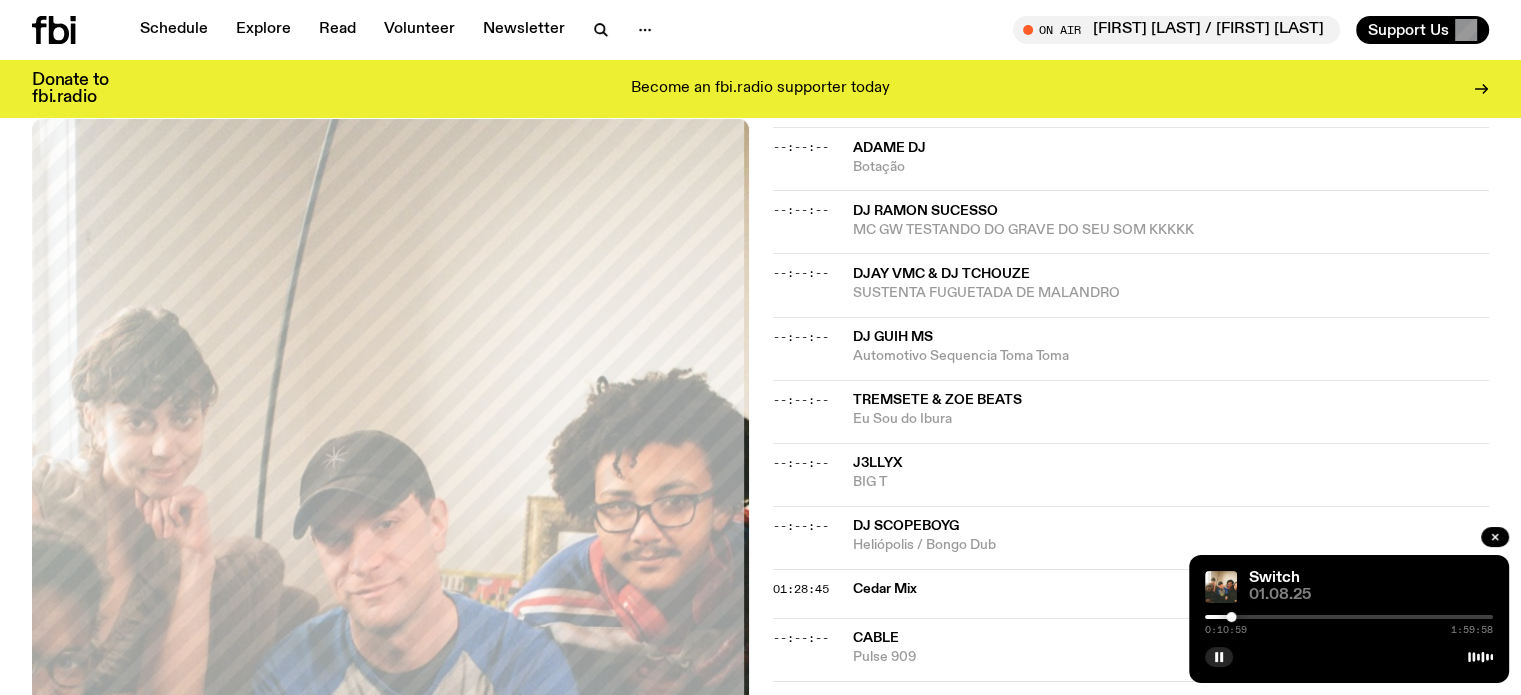 click on "SUSTENTA FUGUETADA DE MALANDRO" at bounding box center [1171, 293] 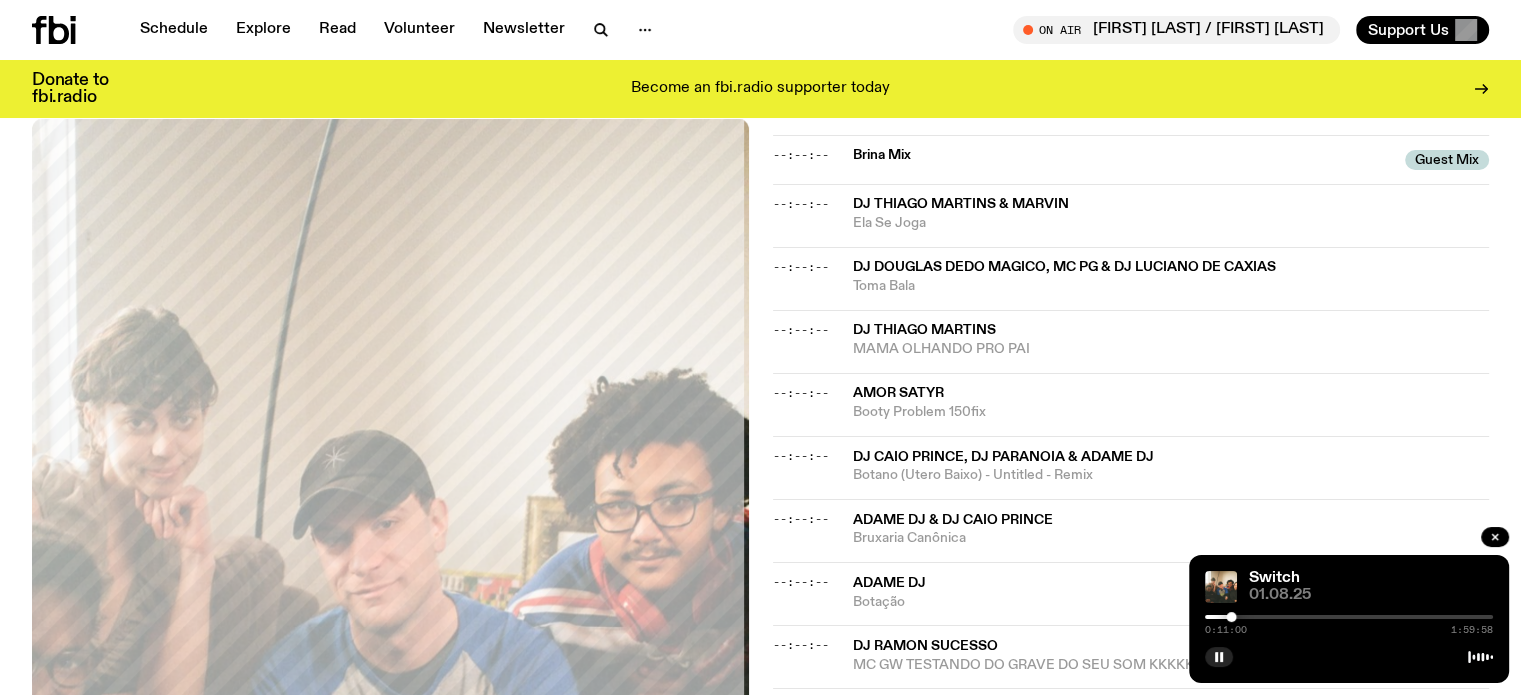 scroll, scrollTop: 1687, scrollLeft: 0, axis: vertical 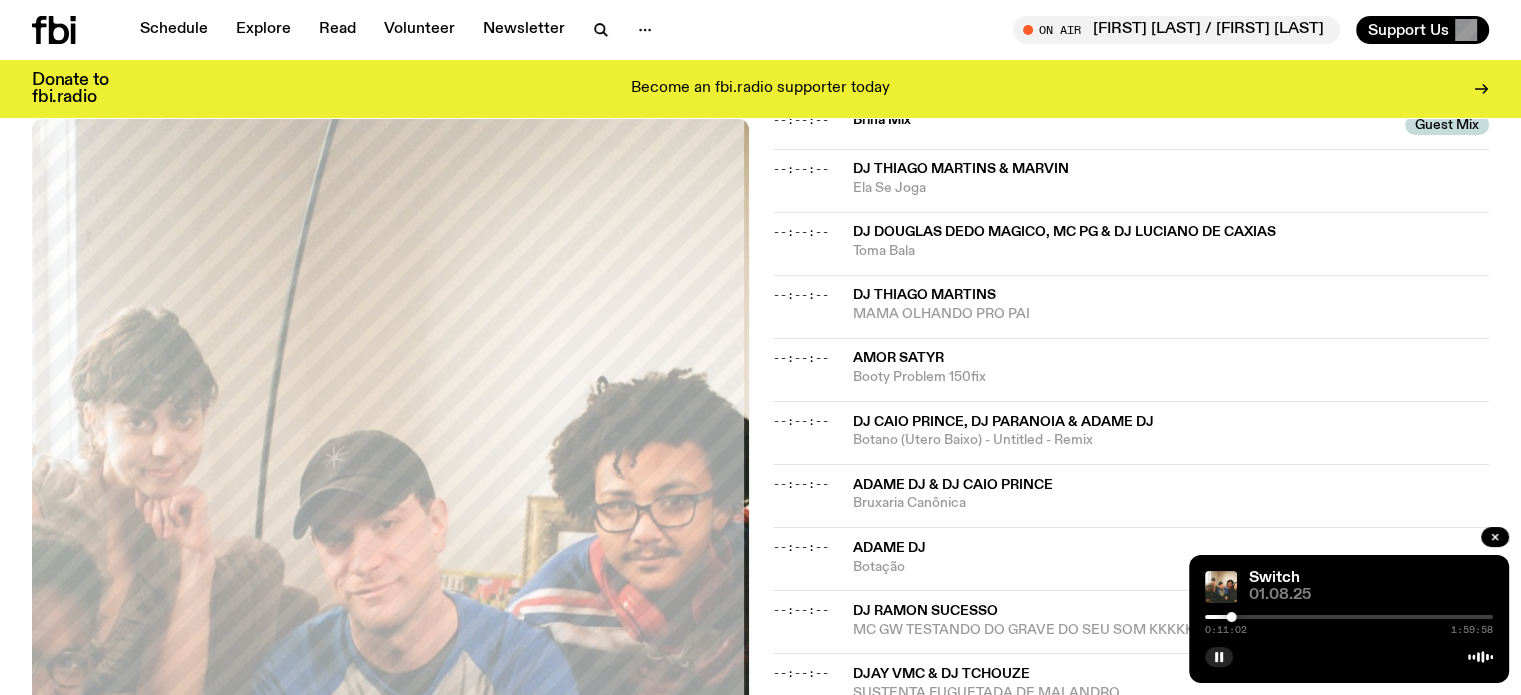 click at bounding box center [1349, 617] 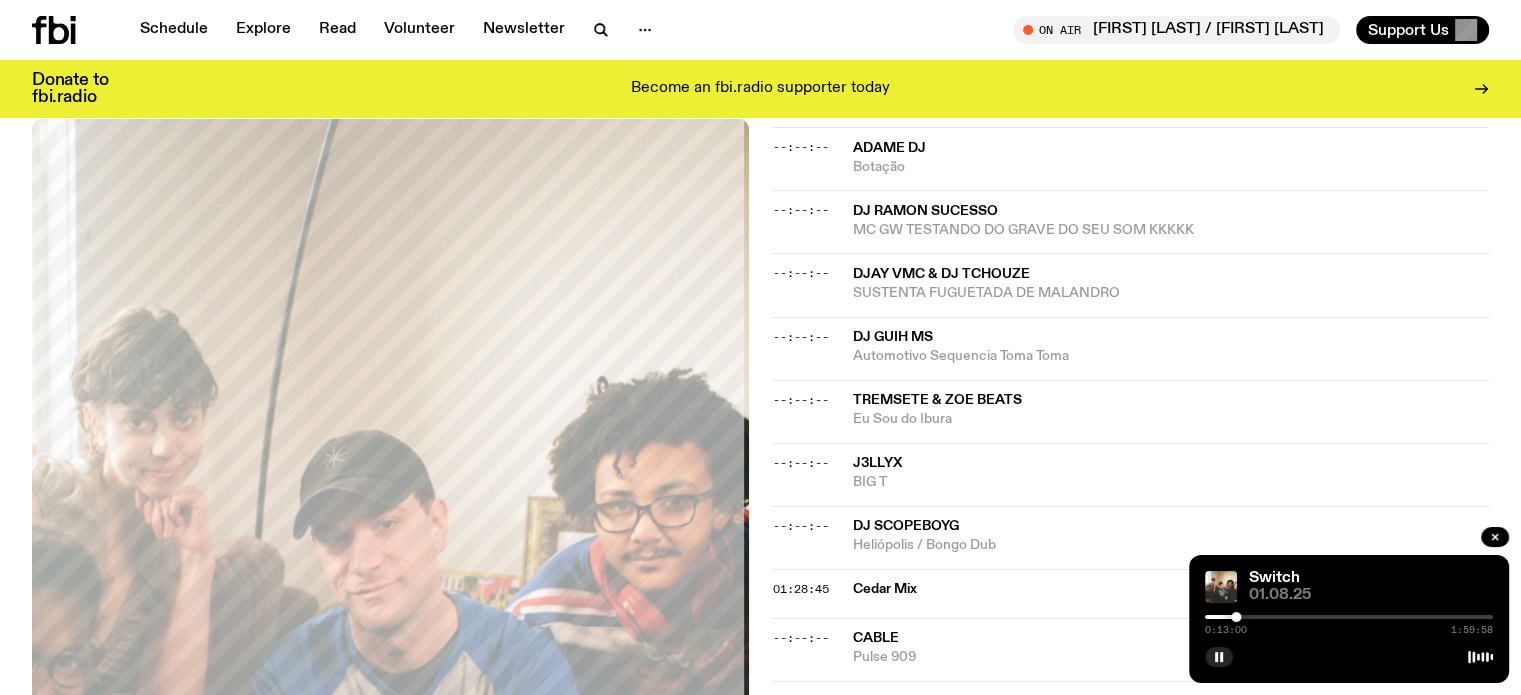scroll, scrollTop: 2487, scrollLeft: 0, axis: vertical 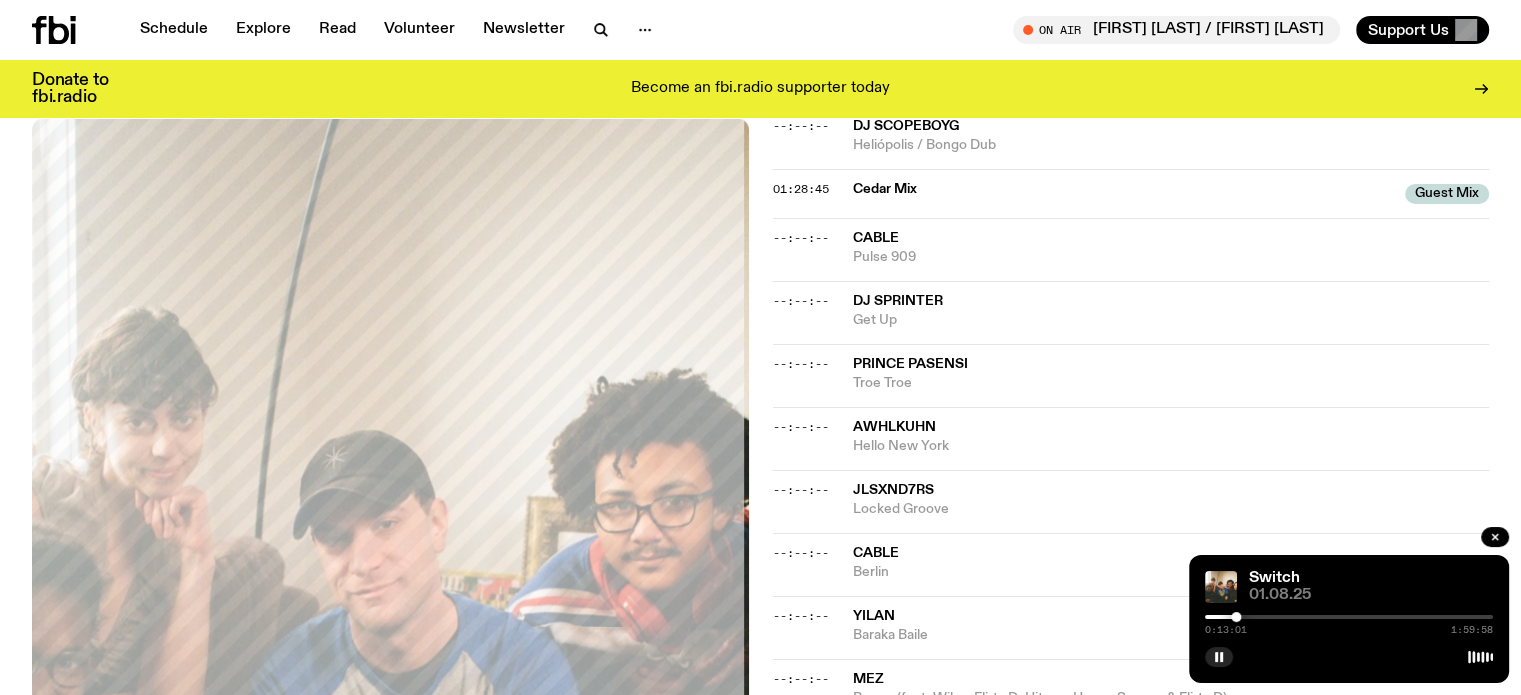 click on "0:13:01 1:59:58" at bounding box center [1349, 623] 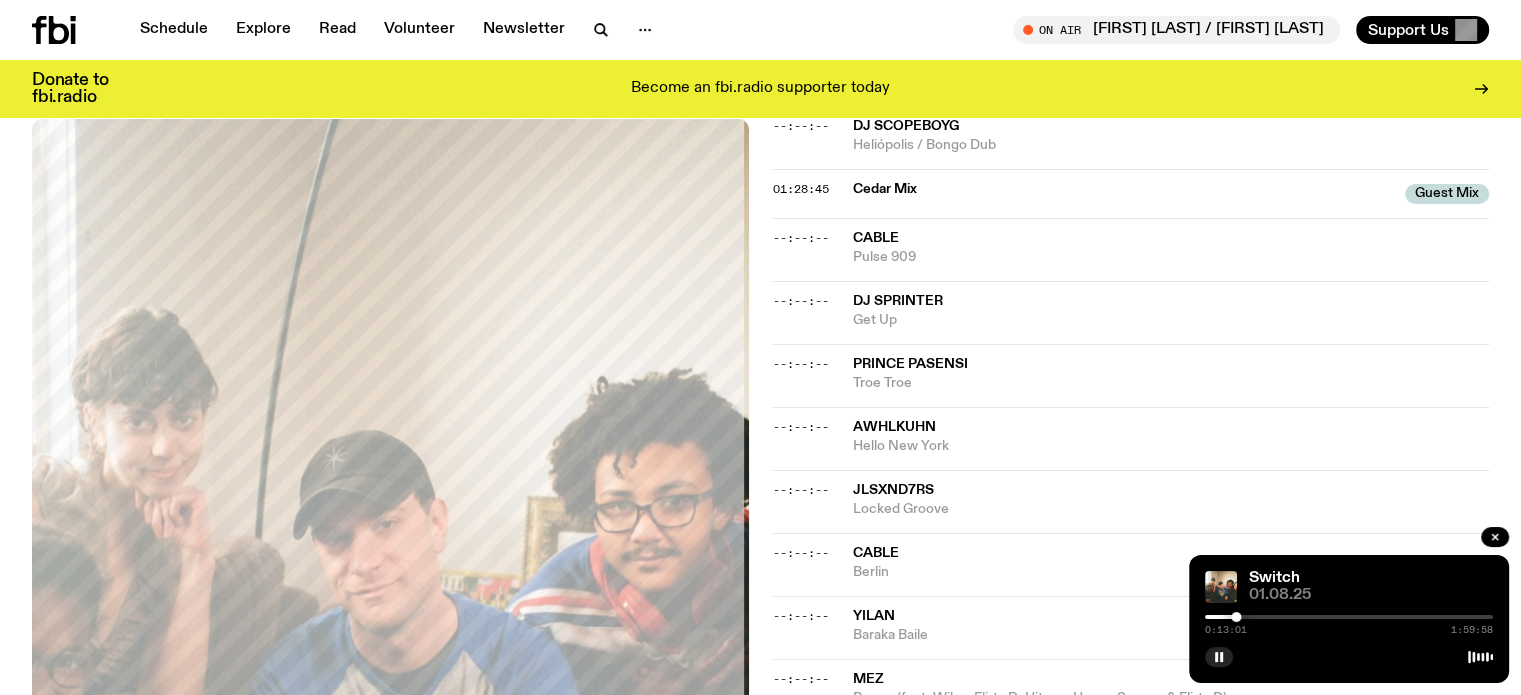click at bounding box center (1349, 617) 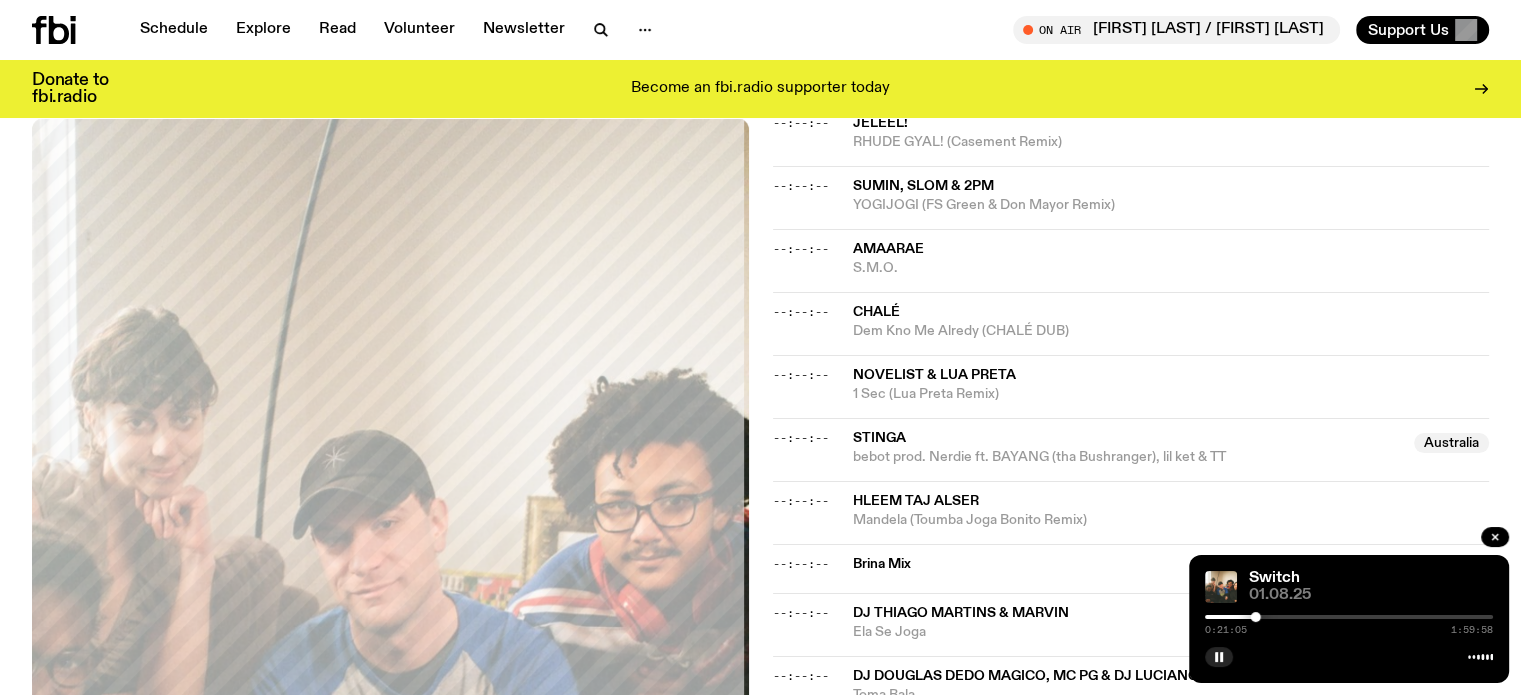 scroll, scrollTop: 1384, scrollLeft: 0, axis: vertical 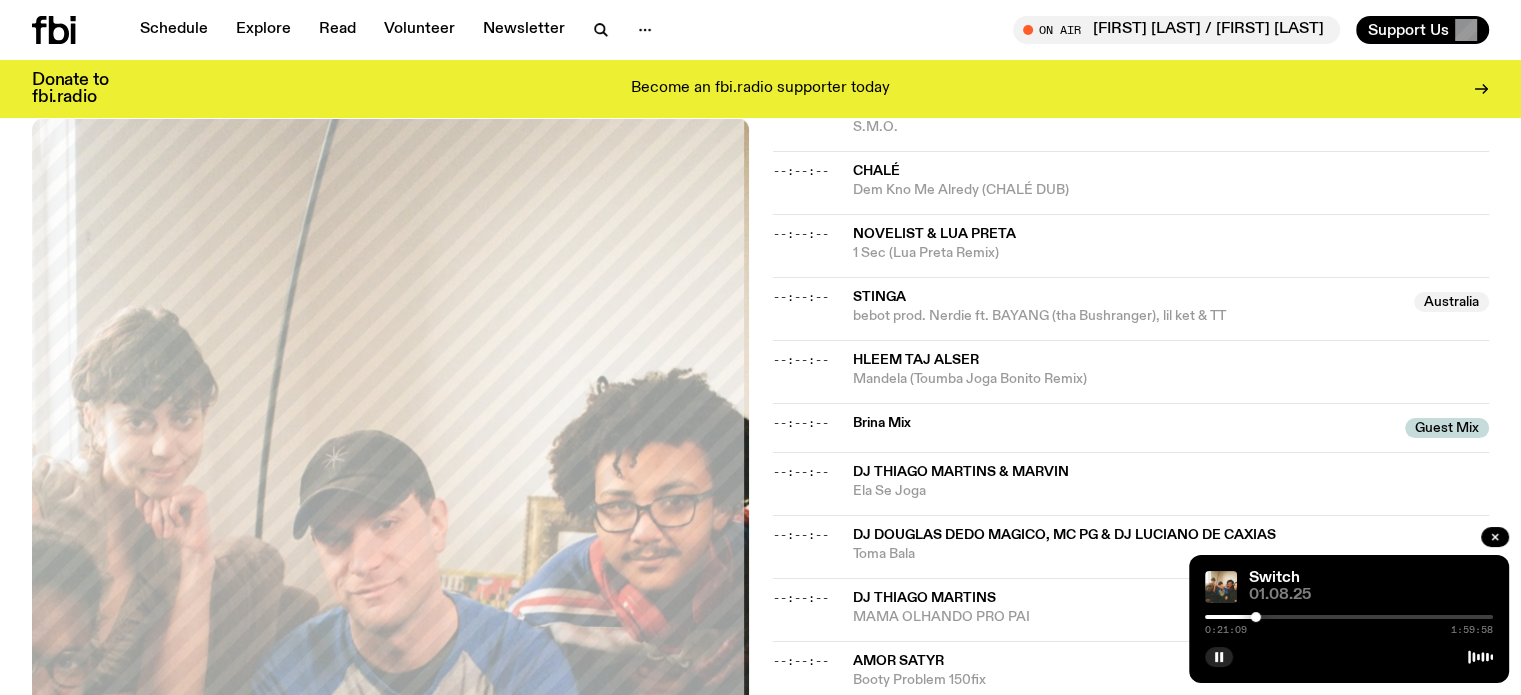 click on "0:21:09 1:59:58" at bounding box center [1349, 623] 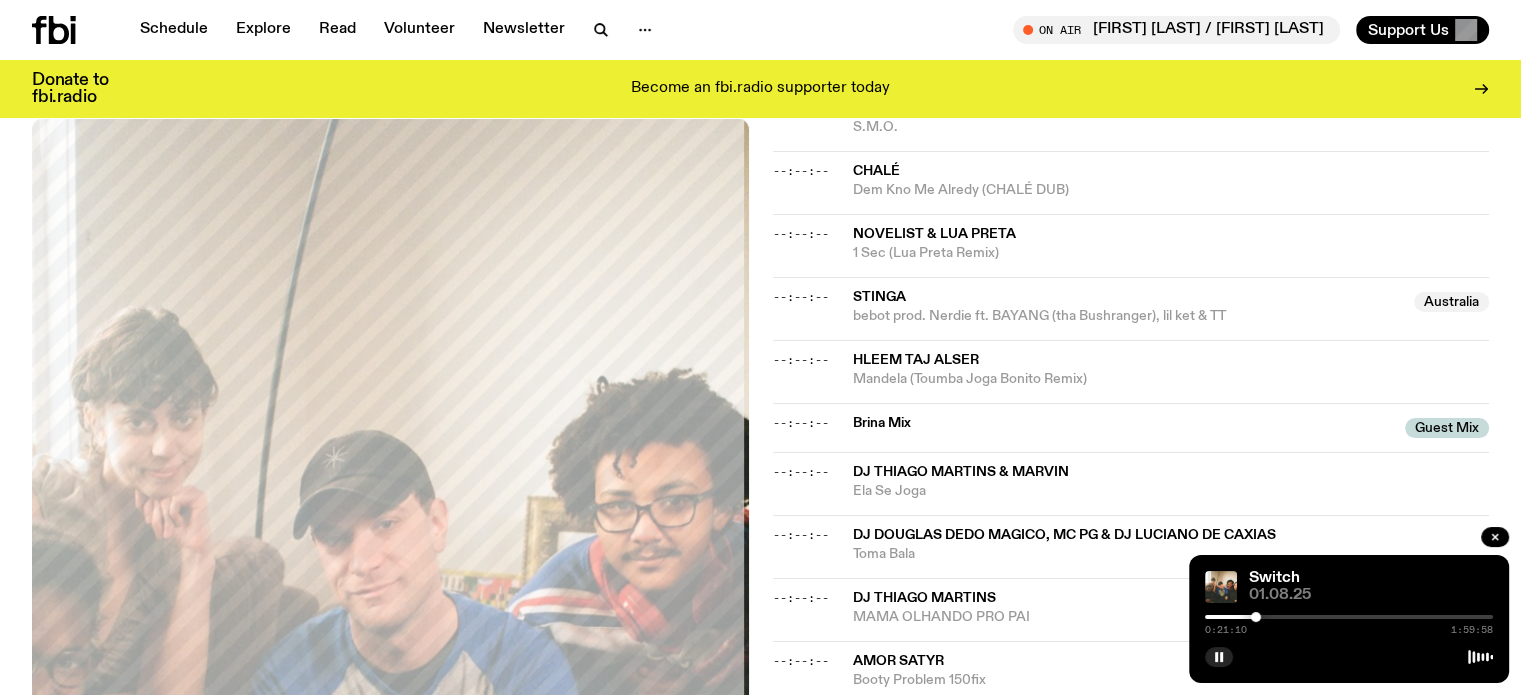 click at bounding box center [1349, 617] 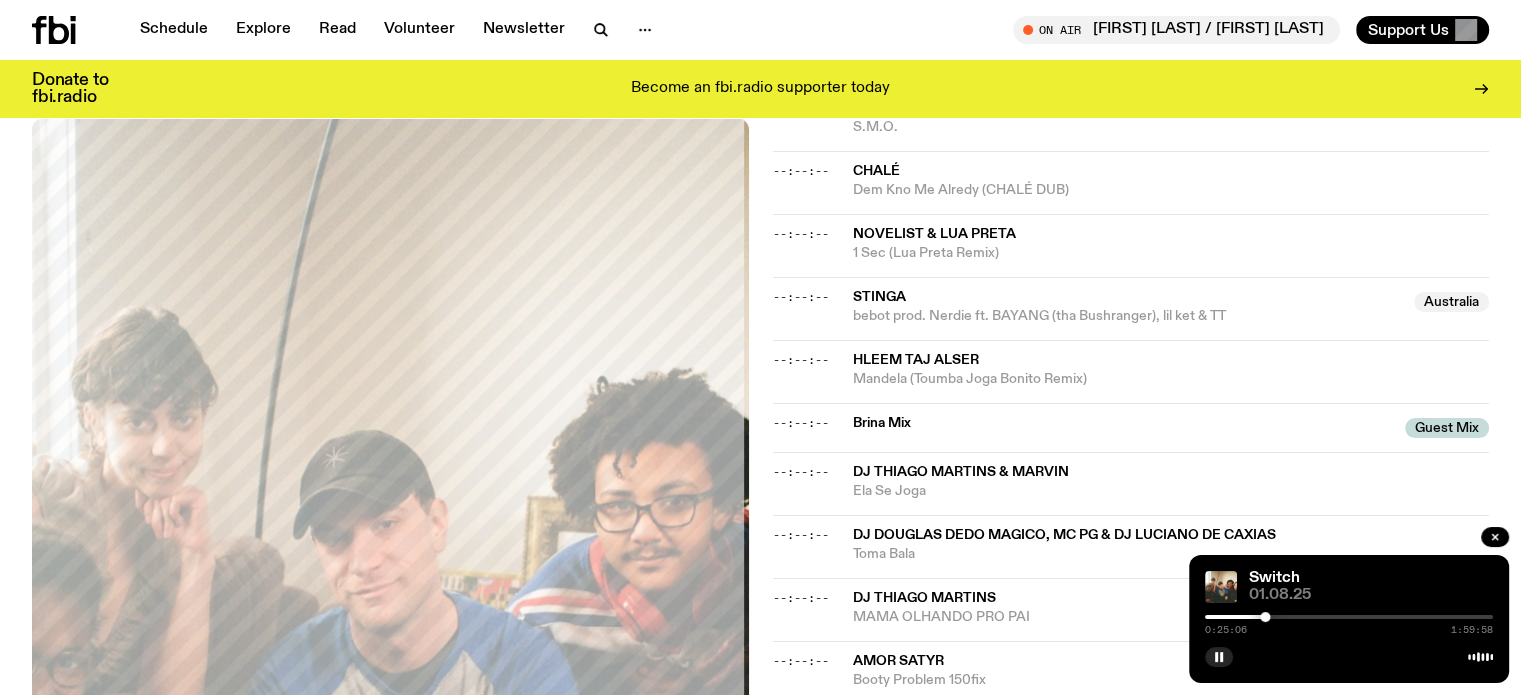 click at bounding box center [1349, 617] 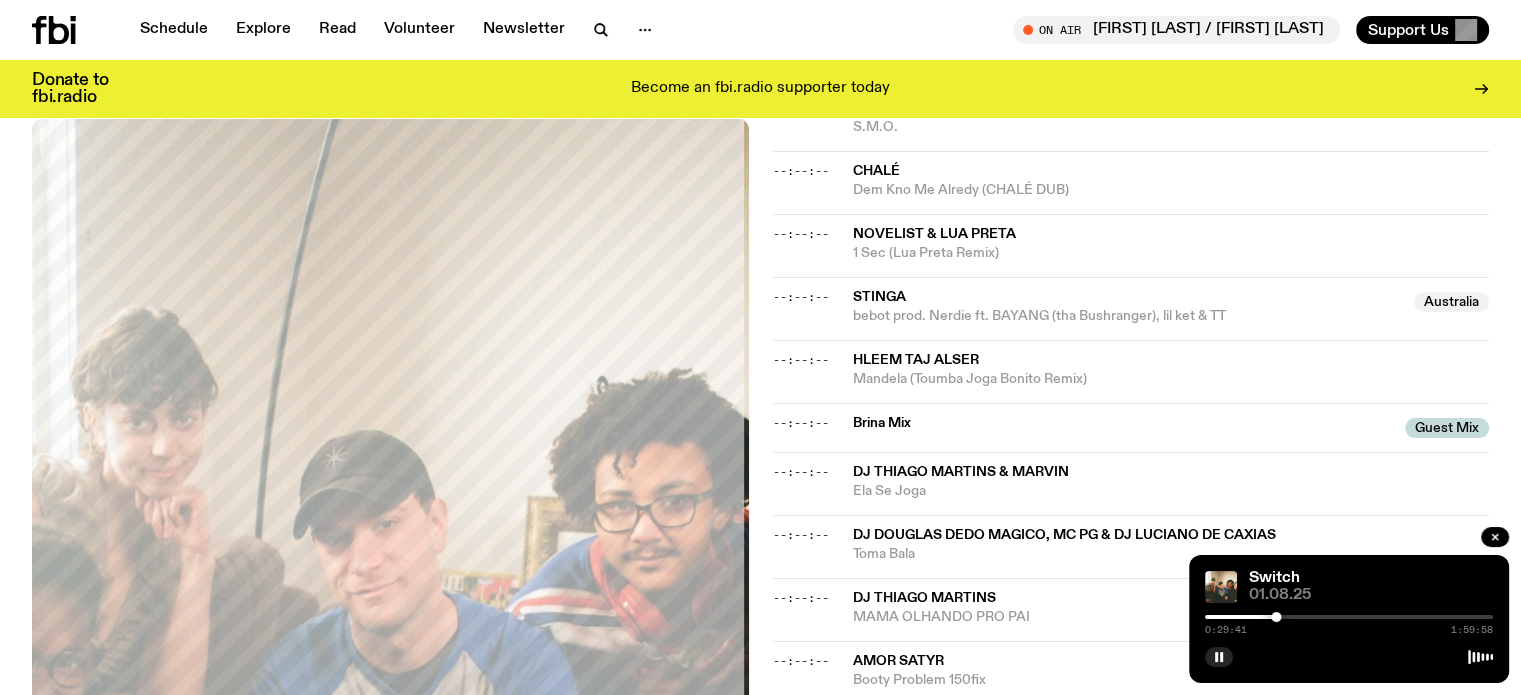 click at bounding box center [1349, 617] 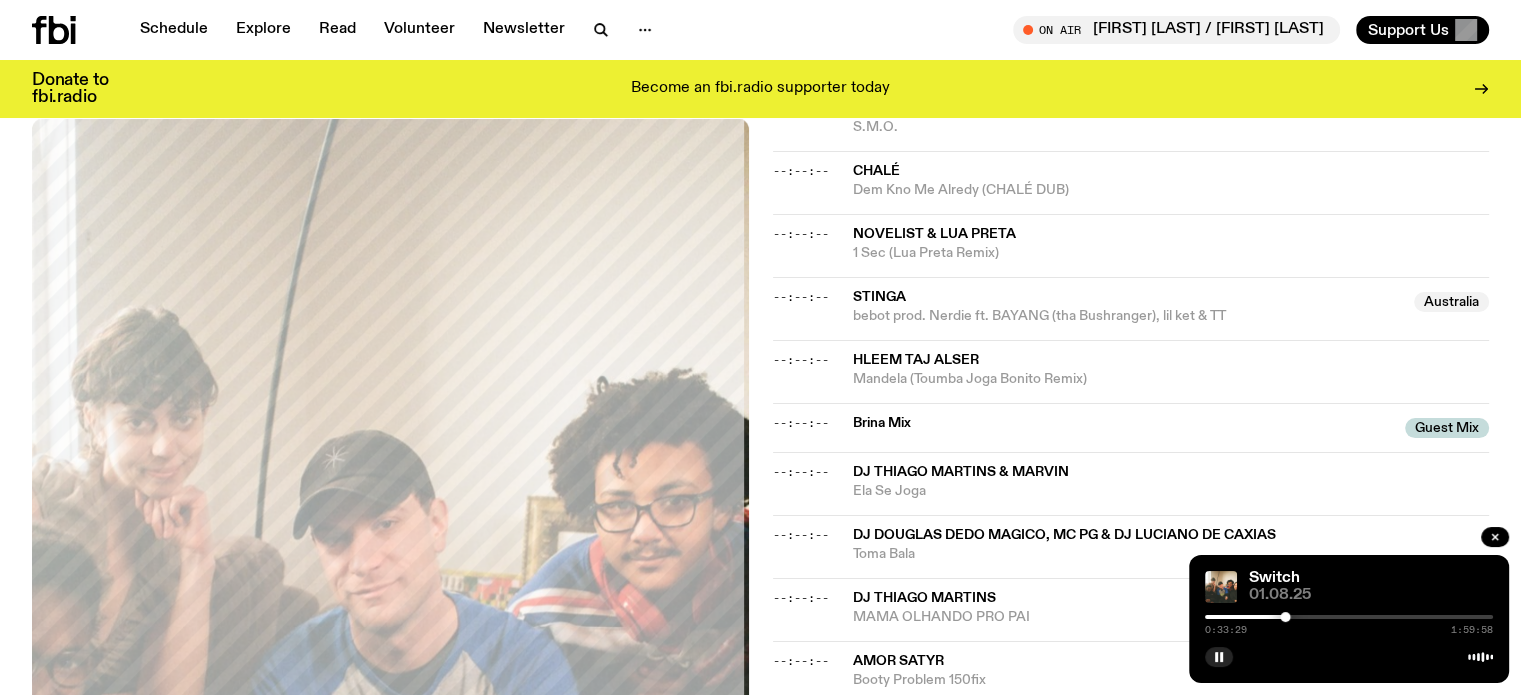 click on "Hleem Taj Alser" at bounding box center (1171, 360) 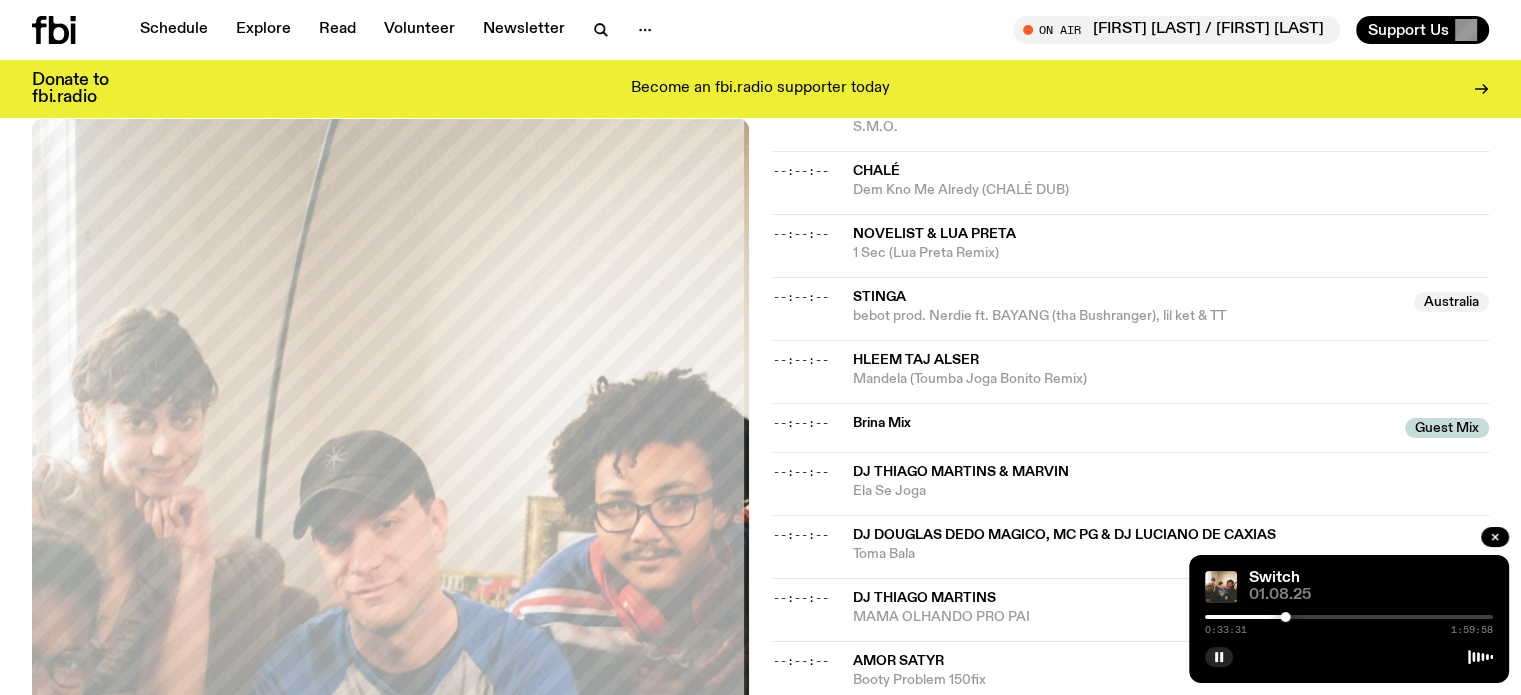 click on "Aired on  [DATE] , [TIME] DJ Mix Kickon vibes at the innerwest sharehouse except the chat is actually good and the music is actually incredible. Encyclopedic and colourful blends from some of the smartest and silliest selectors in sydney. Tracklist More Episodes Tracklist [TIME] Sandro Mix Guest Mix Guest Mix --:--:-- Yucky Tell That Bwoy --:--:-- Styn Lekkerbek Live --:--:-- DJ RTJE x STYN Schuurmiddel --:--:-- T.NO PSYCH --:--:-- DJ Lag & Sinjin Hawke Raptor --:--:-- UNIIQU3 Stand Back Reloaded (feat. DJ 93rd & killa kherk cobain) --:--:-- Hardrive Deep Inside (Mike Gip Remix) --:--:-- Styn Hazes --:--:-- JELEEL! RHUDE GYAL! (Casement Remix) --:--:-- SUMIN, Slom & 2PM YOGIJOGI (FS Green & Don Mayor Remix) --:--:-- Amaarae S.M.O. --:--:-- CHALÉ Dem Kno Me Alredy (CHALÉ DUB) --:--:-- Novelist & Lua Preta 1 Sec (Lua Preta Remix) --:--:-- STINGA Australia bebot prod. Nerdie ft. BAYANG (tha Bushranger), lil ket & TT Australia --:--:-- Hleem Taj Alser Mandela (Toumba Joga Bonito Remix) --:--:-- --:--:--" 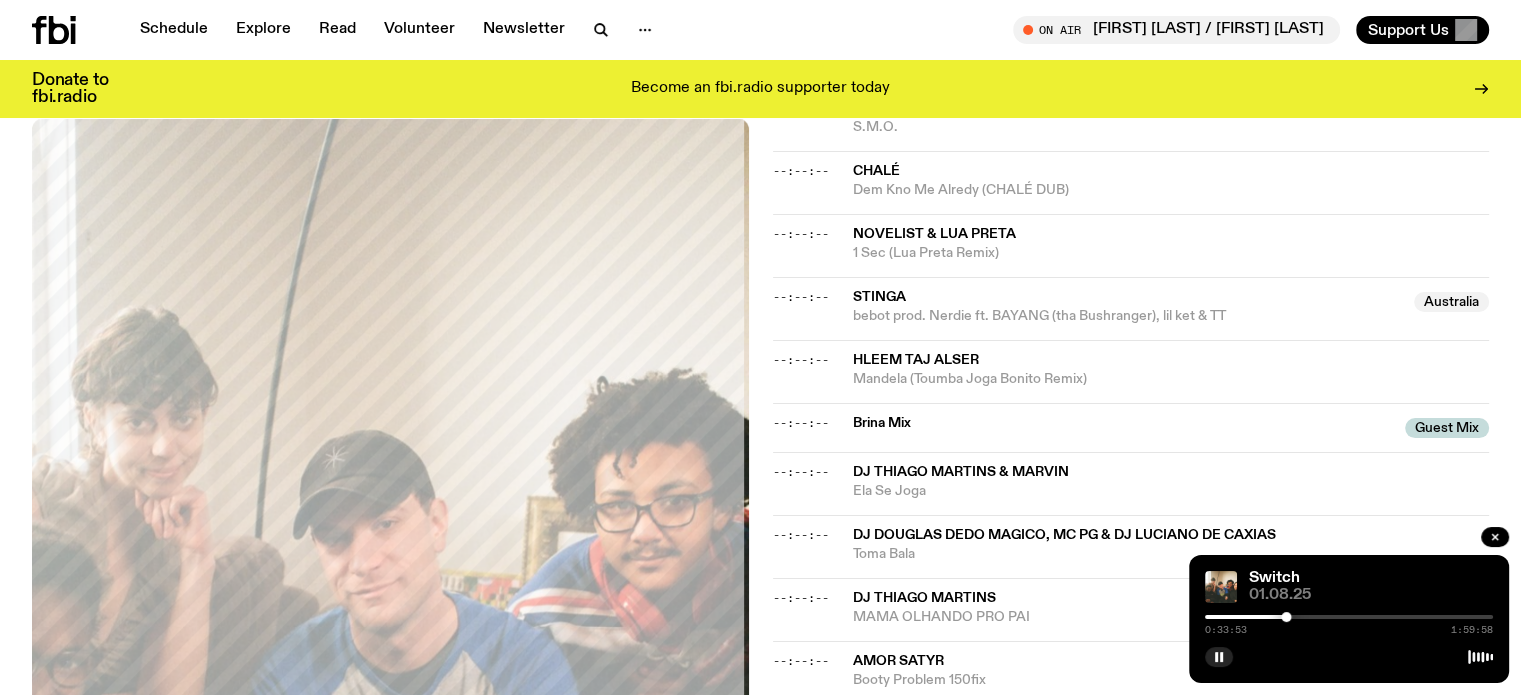 click at bounding box center [1349, 617] 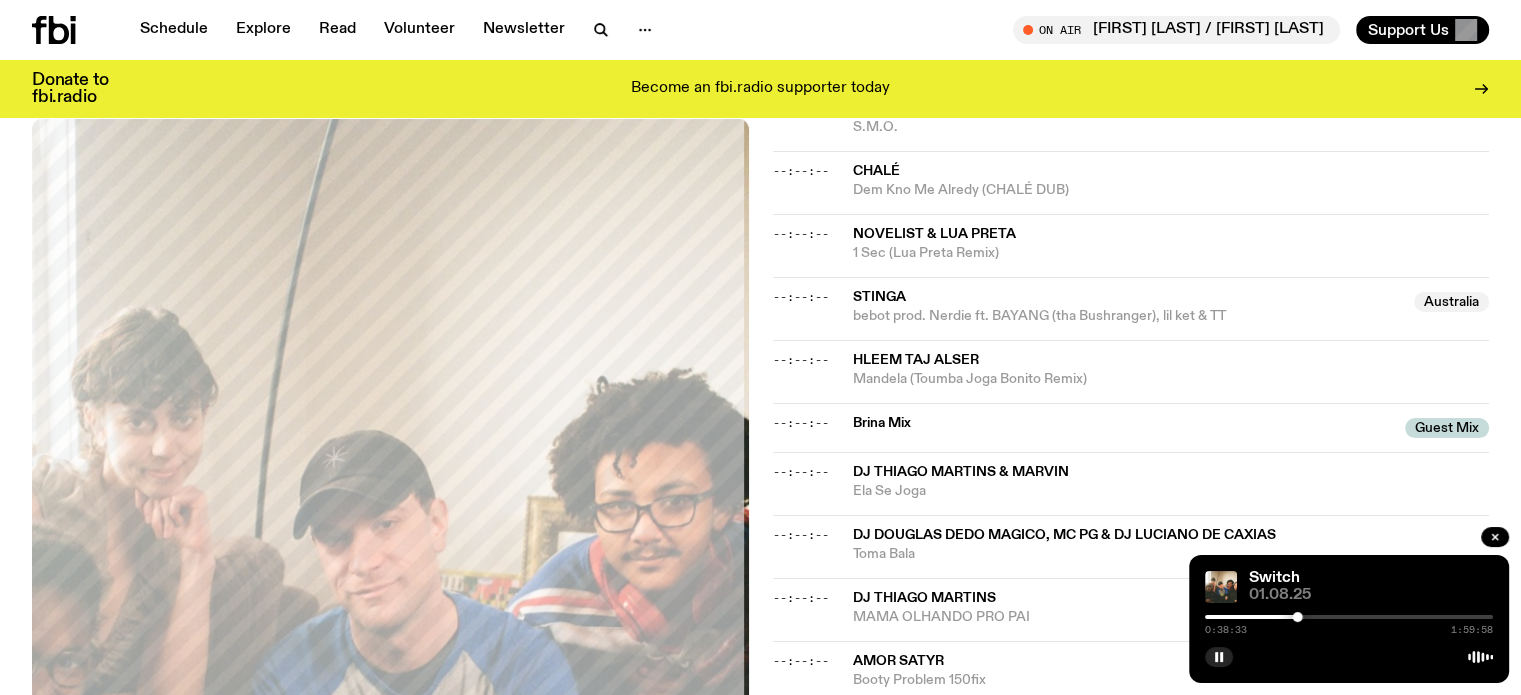 click on "0:38:33 1:59:58" at bounding box center (1349, 623) 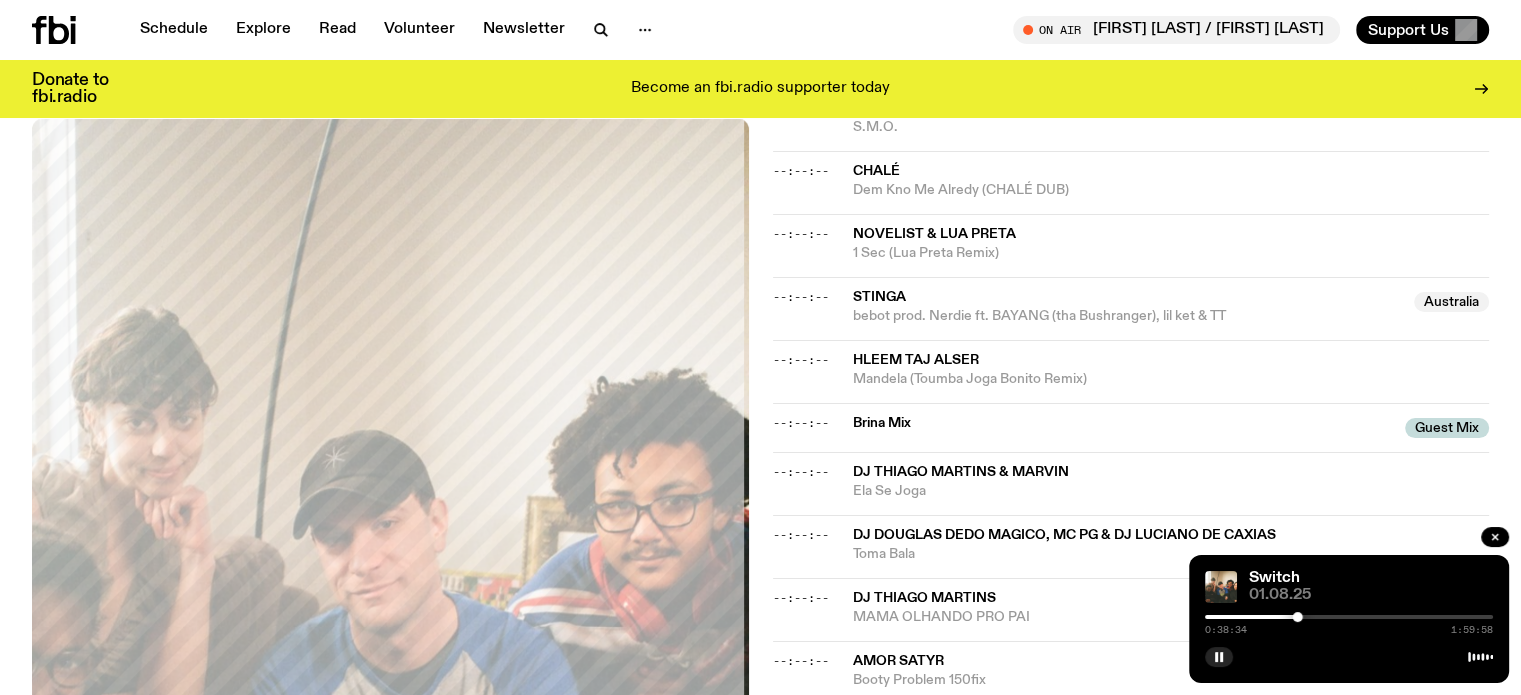 click at bounding box center (1349, 617) 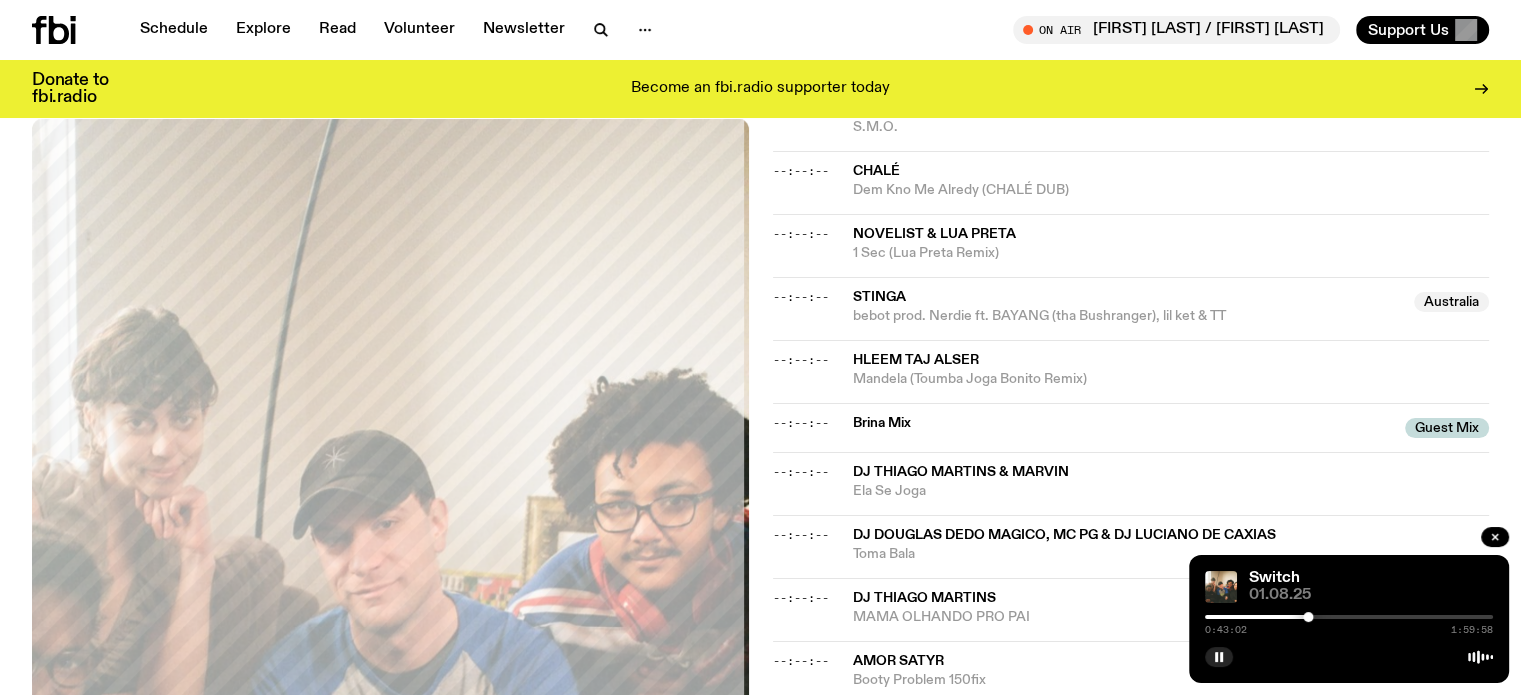 click at bounding box center (1349, 617) 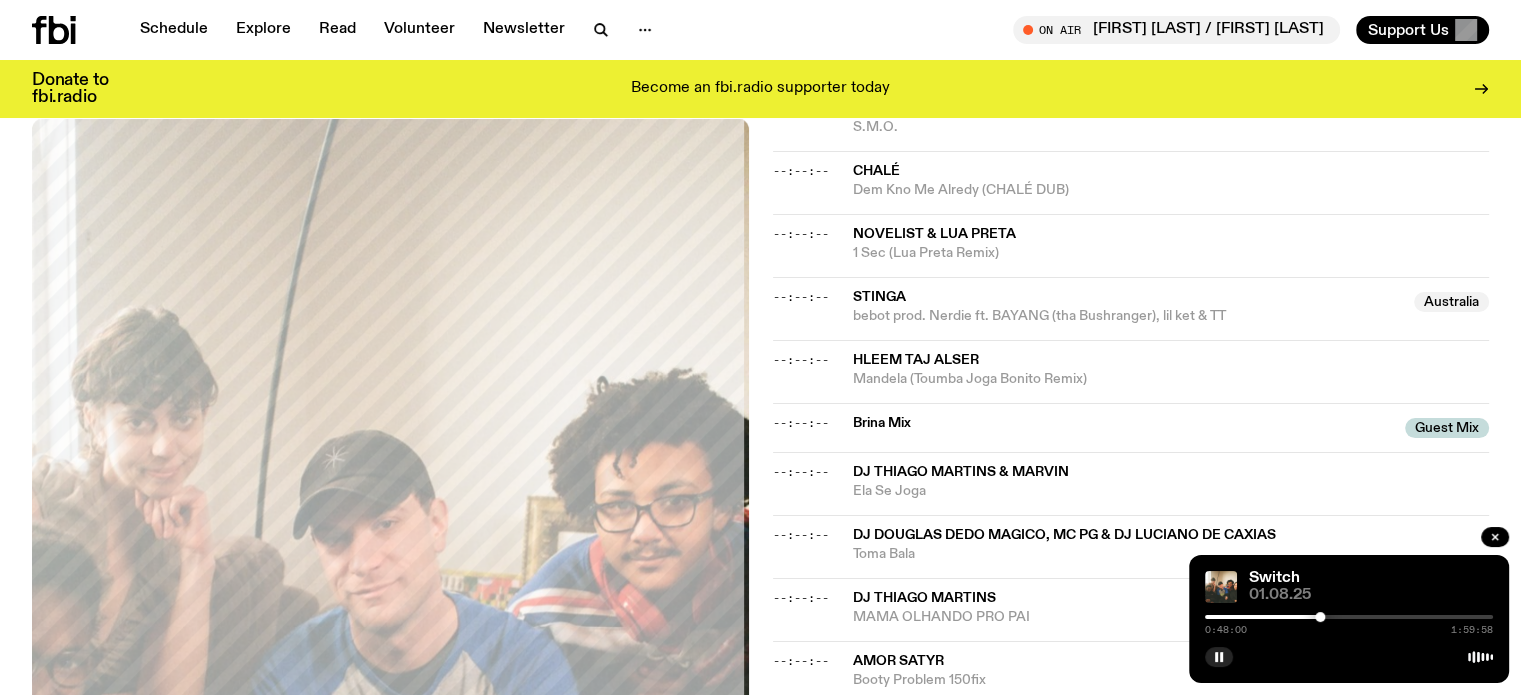 click on "0:48:00 1:59:58" at bounding box center [1349, 623] 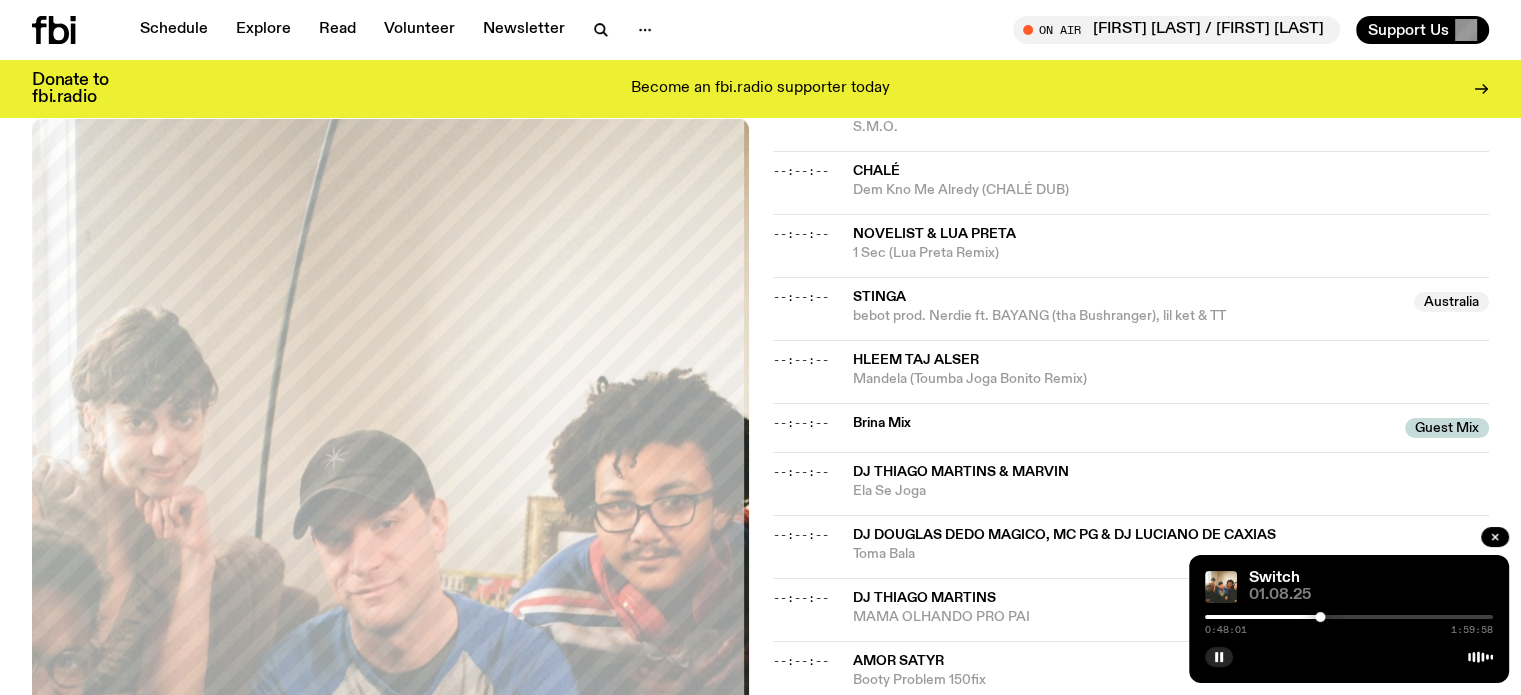 click at bounding box center [1349, 617] 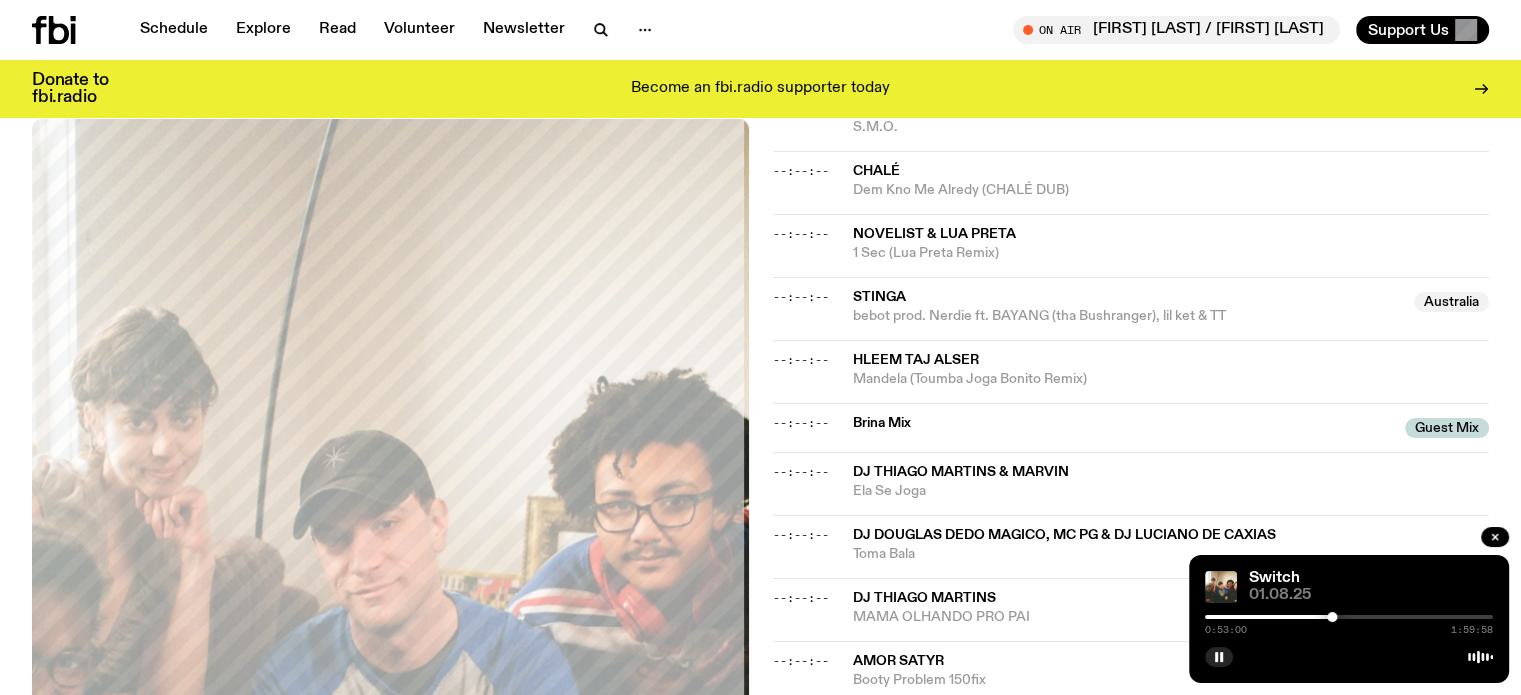 click on "0:53:00 1:59:58" at bounding box center [1349, 623] 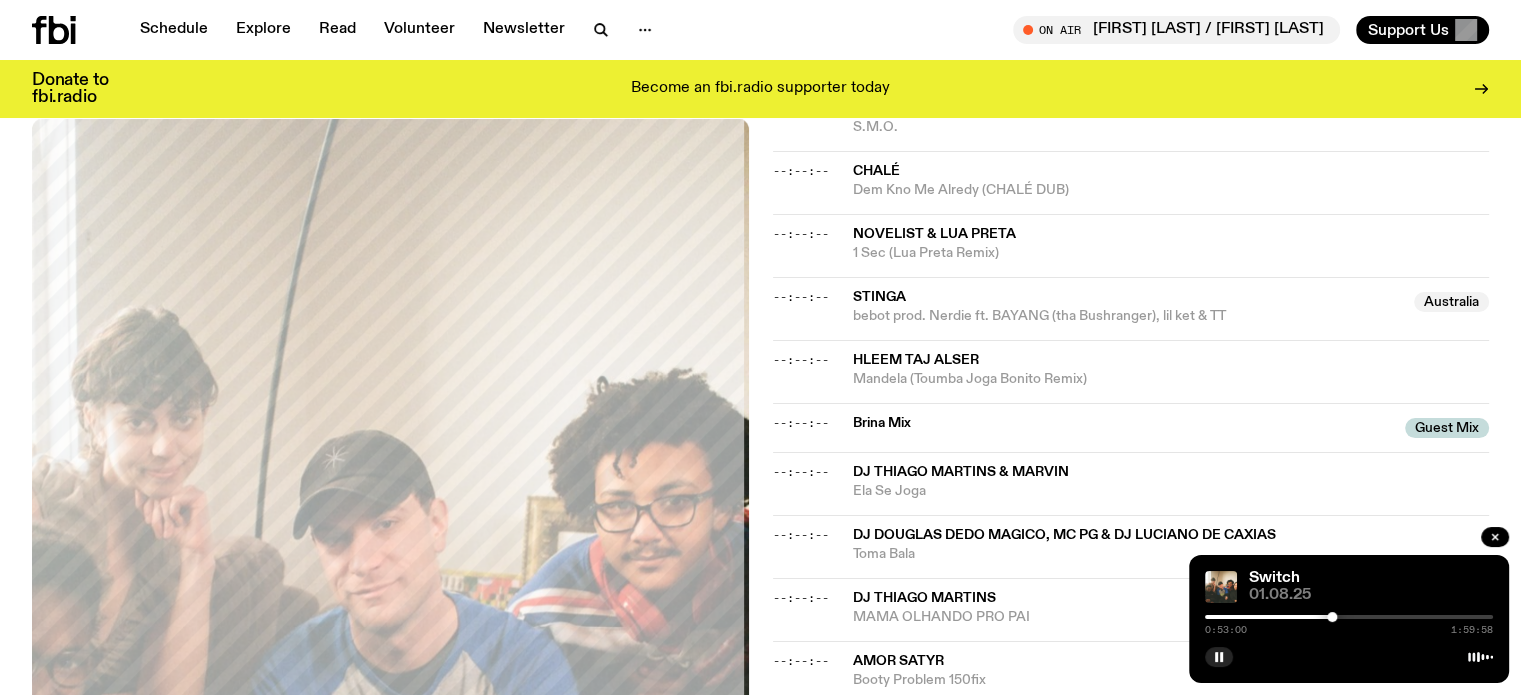 click at bounding box center (1349, 617) 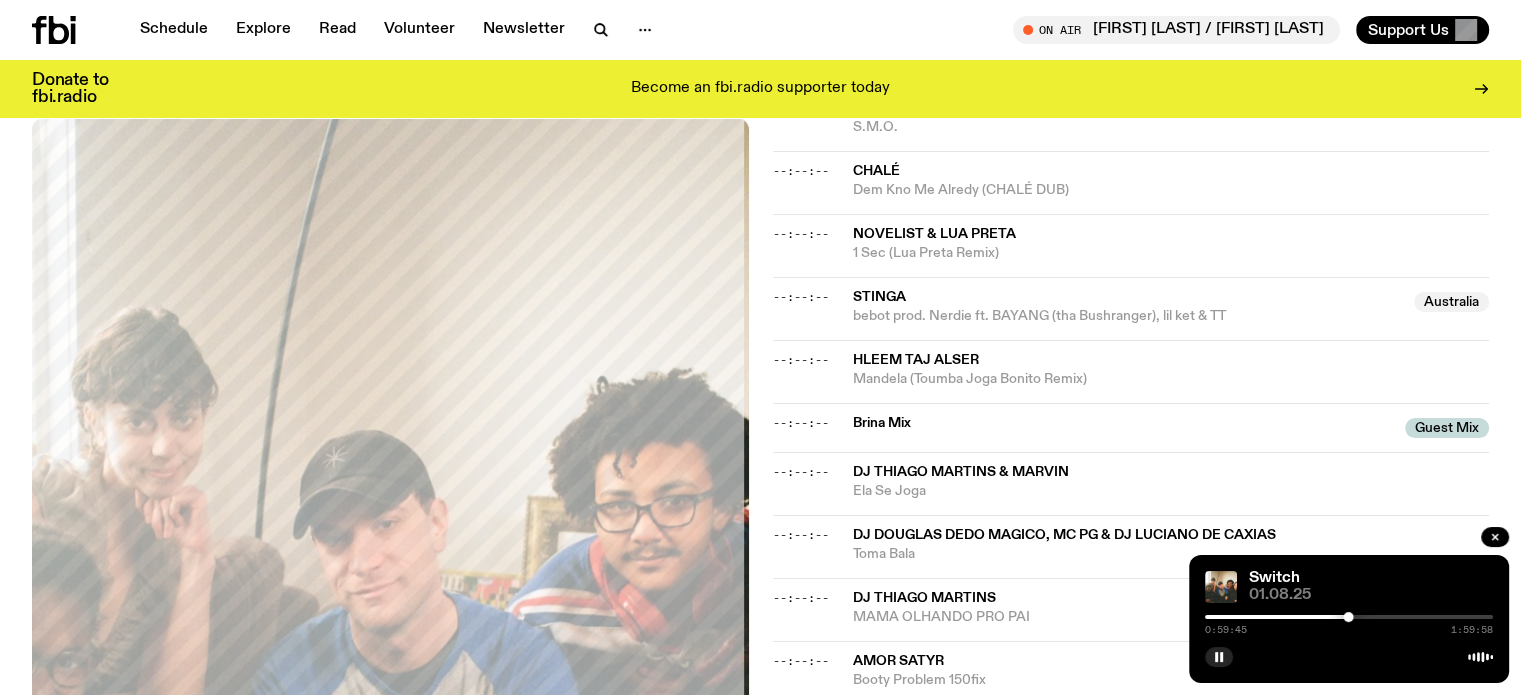 click on "0:59:45 1:59:58" at bounding box center (1349, 623) 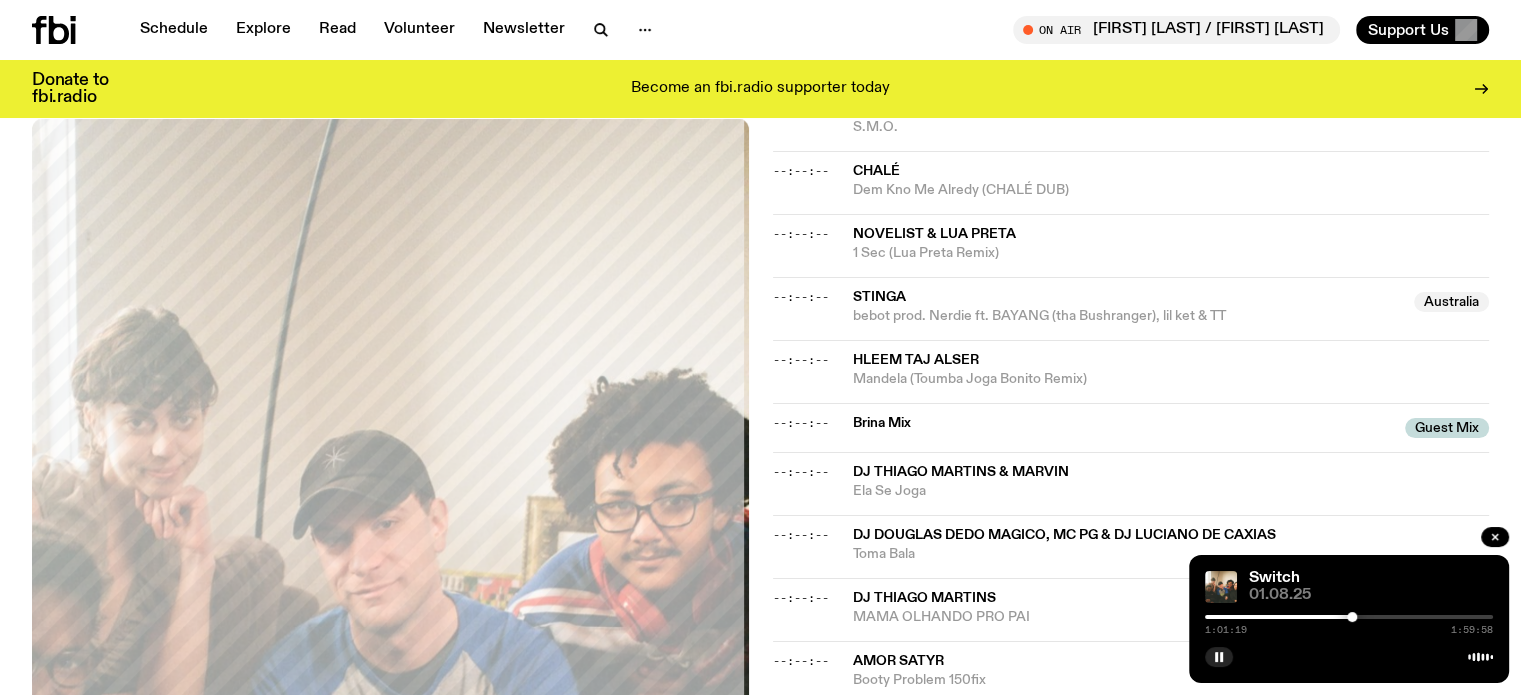click at bounding box center [1352, 617] 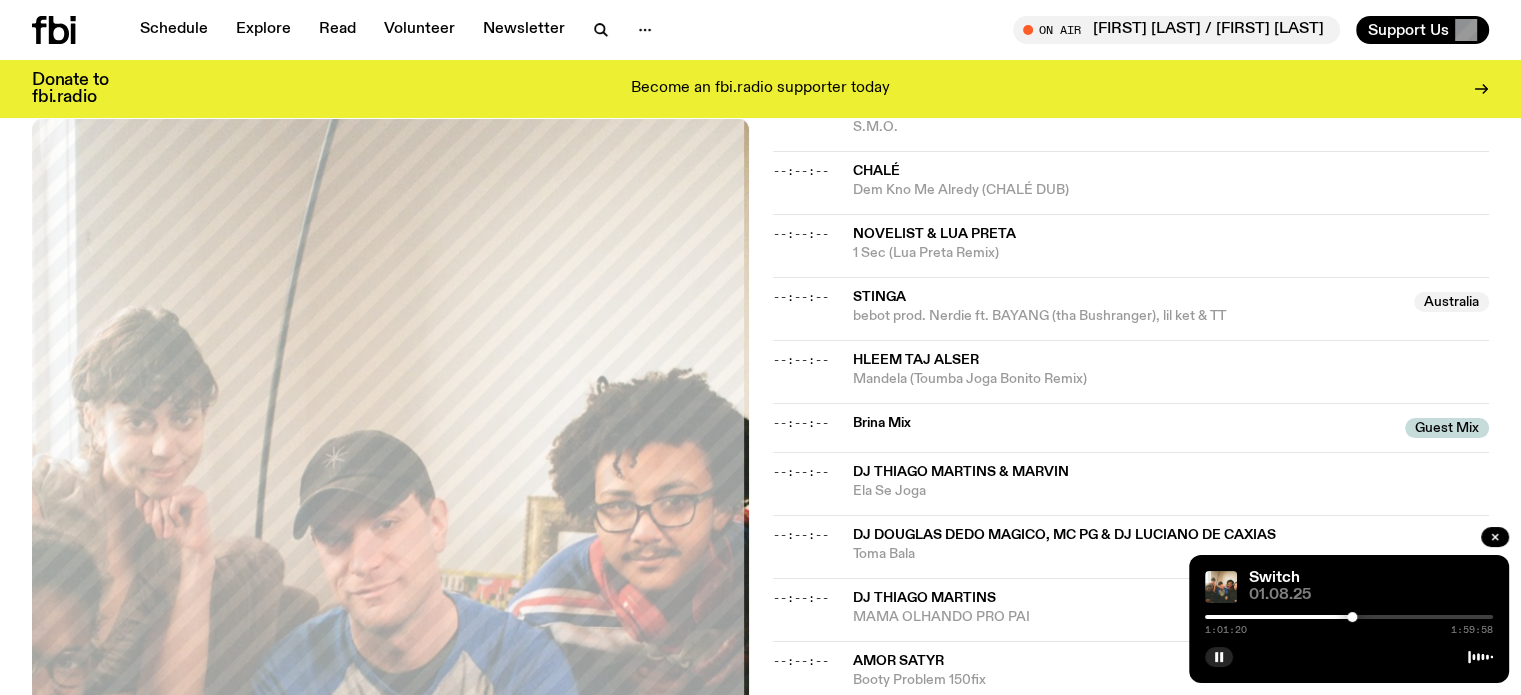 click at bounding box center (1208, 617) 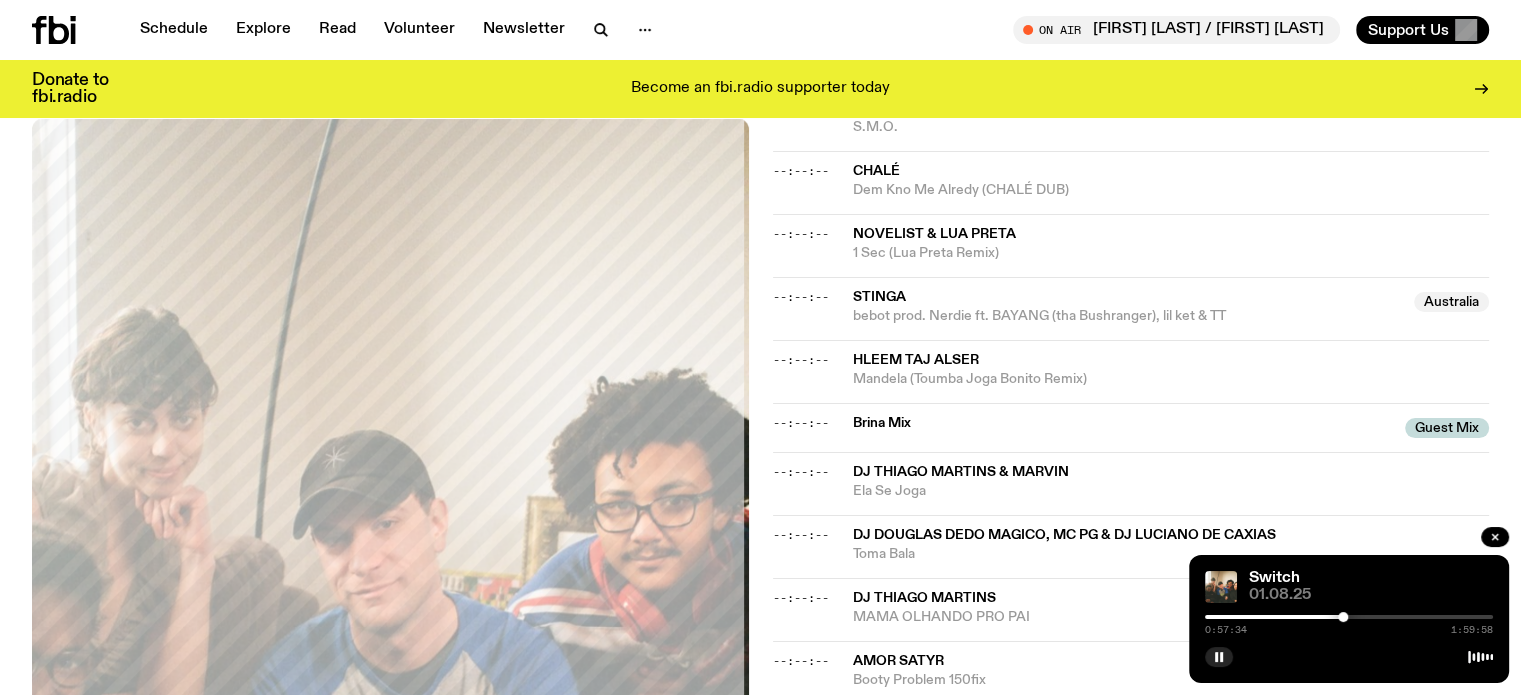 click at bounding box center [1343, 617] 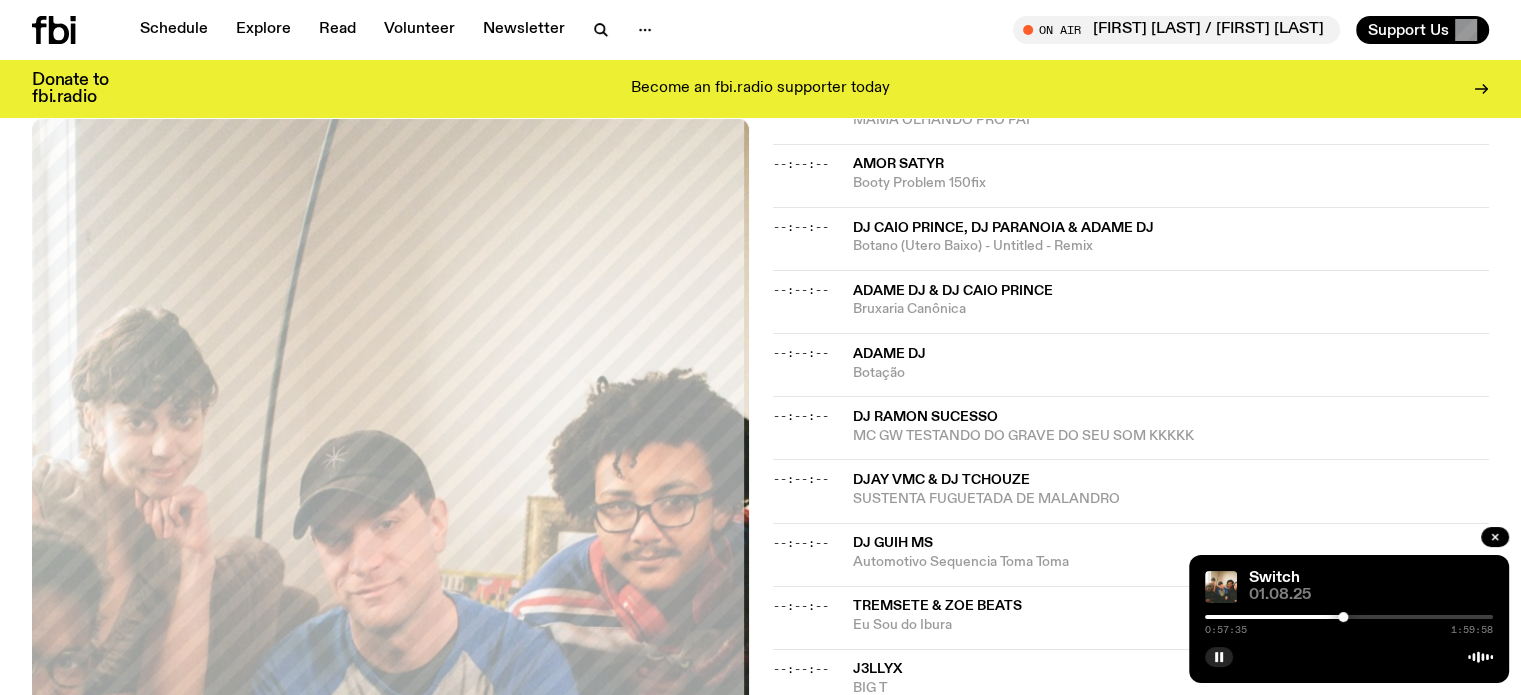scroll, scrollTop: 1784, scrollLeft: 0, axis: vertical 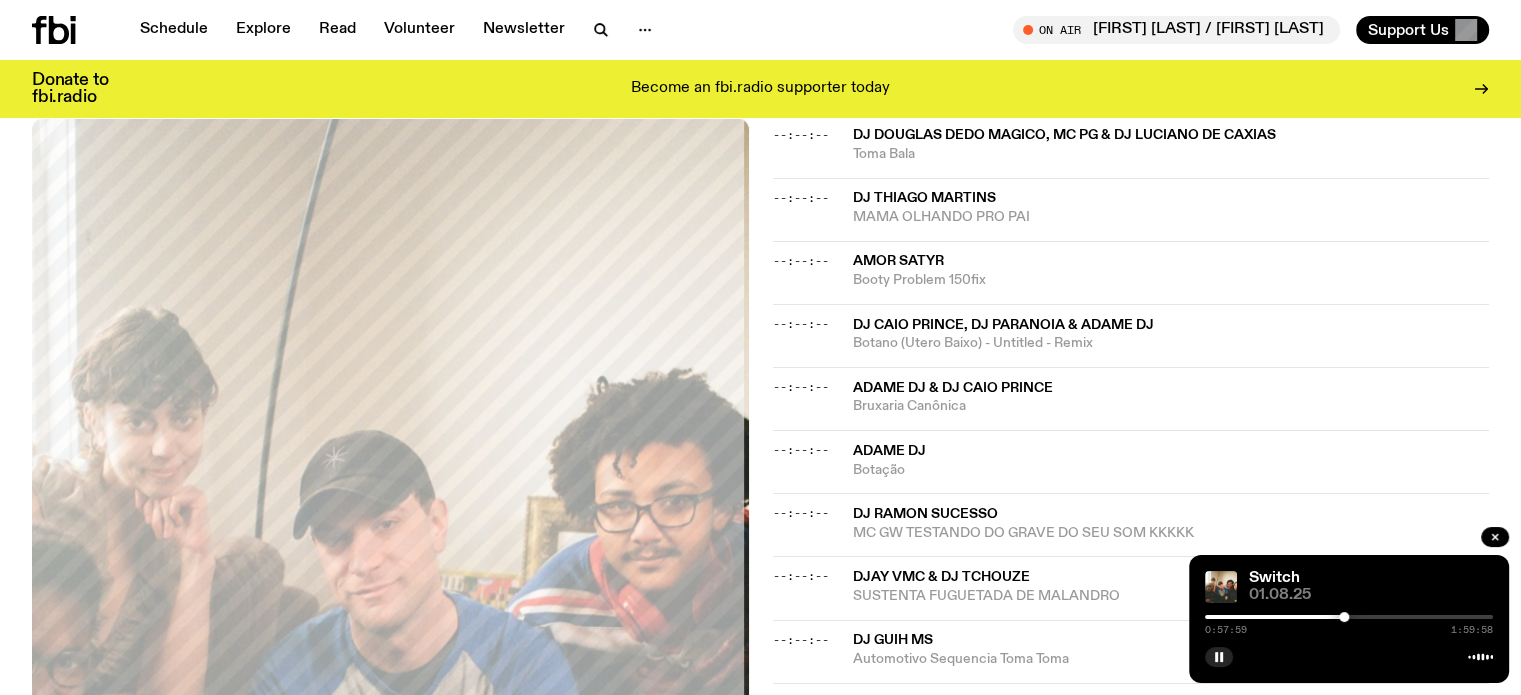 click at bounding box center [1344, 617] 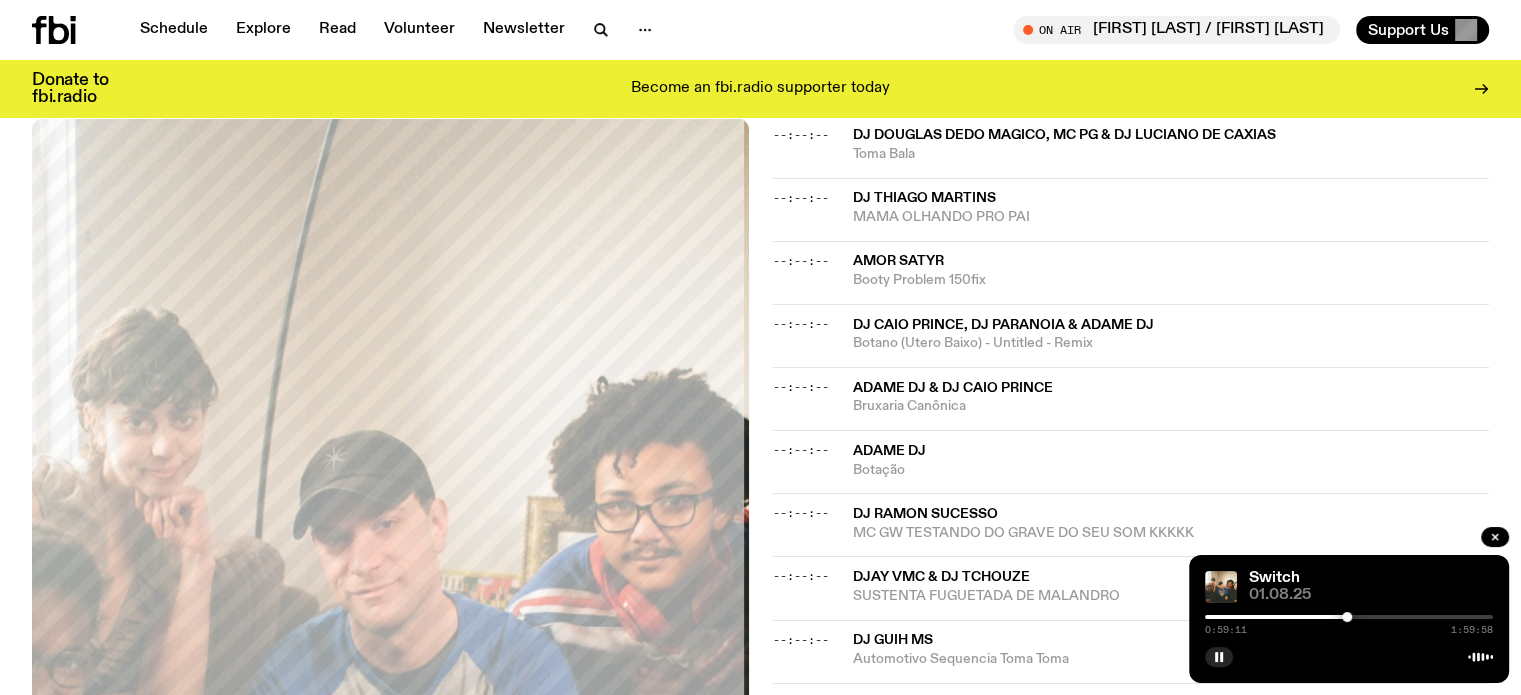 click at bounding box center (1349, 617) 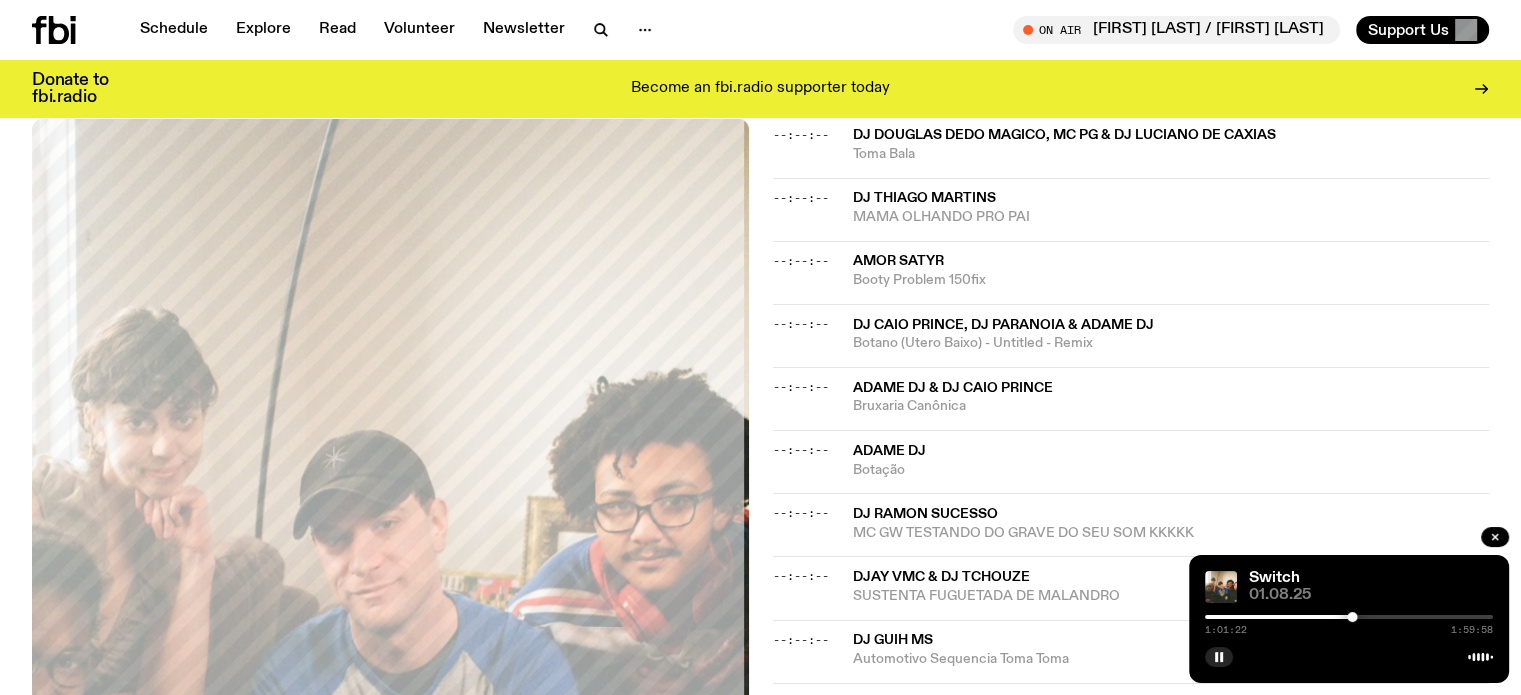 click on "1:01:22 1:59:58" at bounding box center (1349, 623) 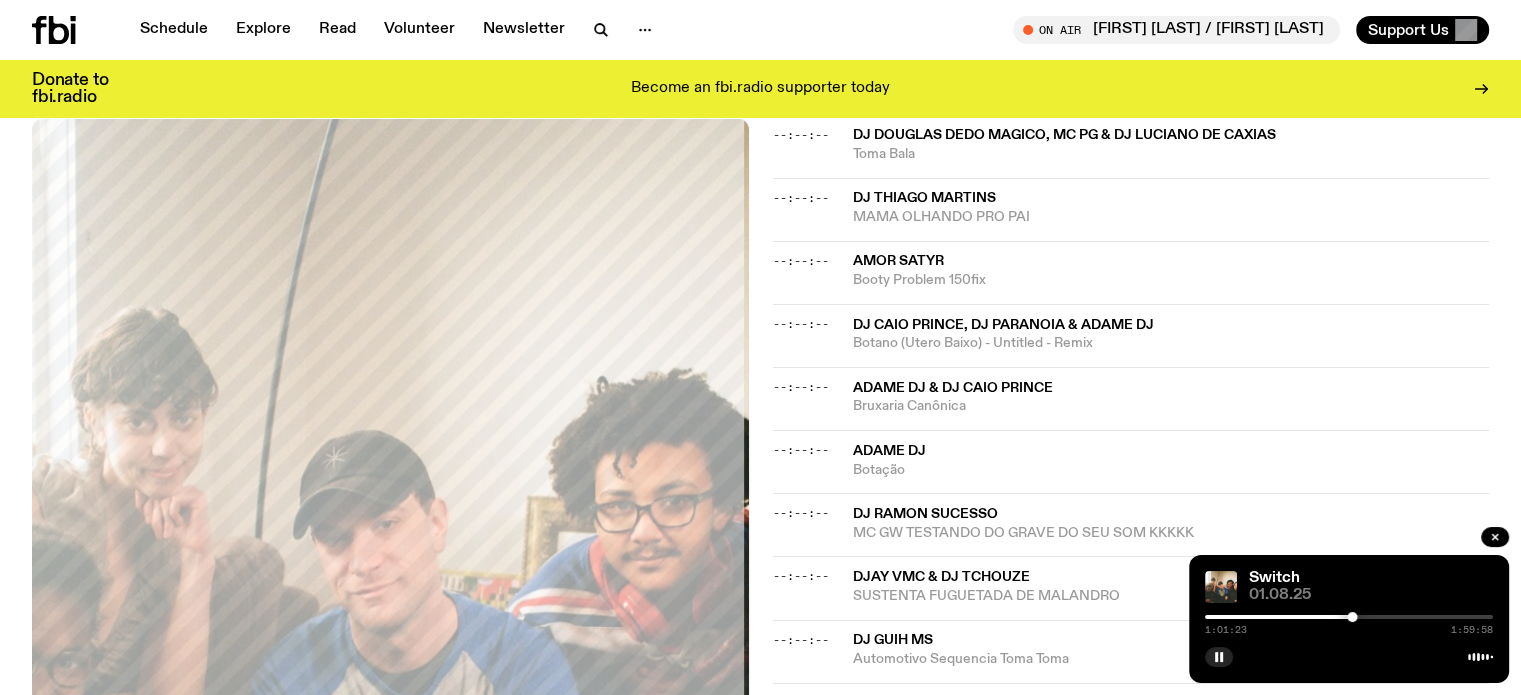 click at bounding box center [1349, 617] 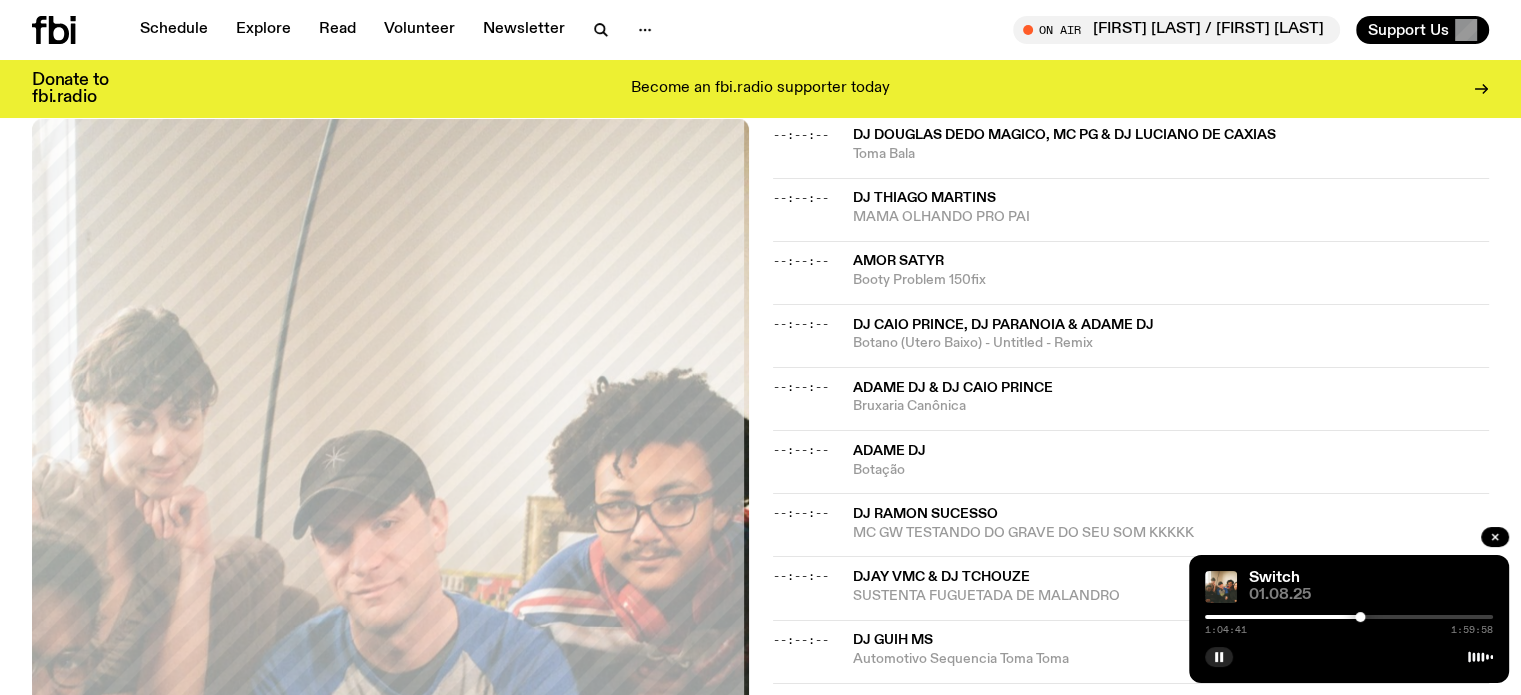 click at bounding box center [1349, 617] 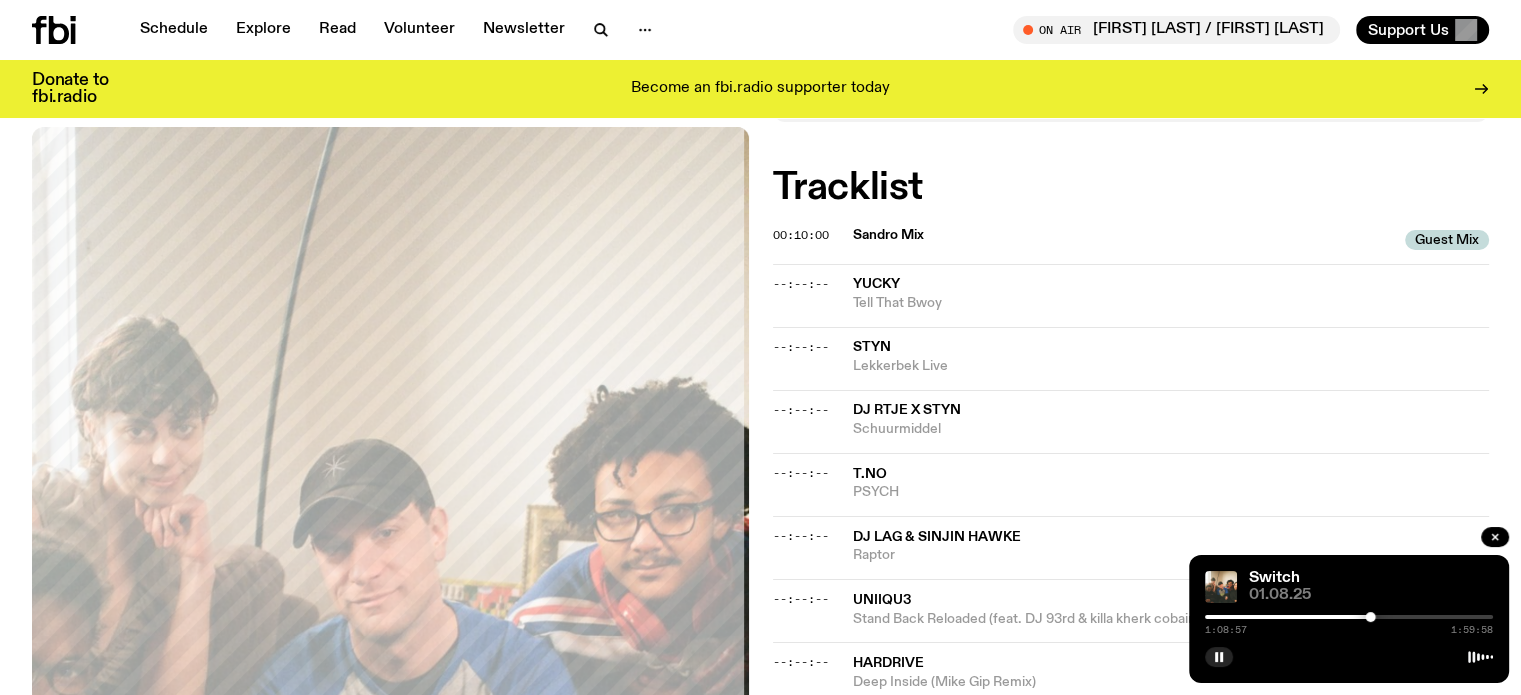 scroll, scrollTop: 585, scrollLeft: 0, axis: vertical 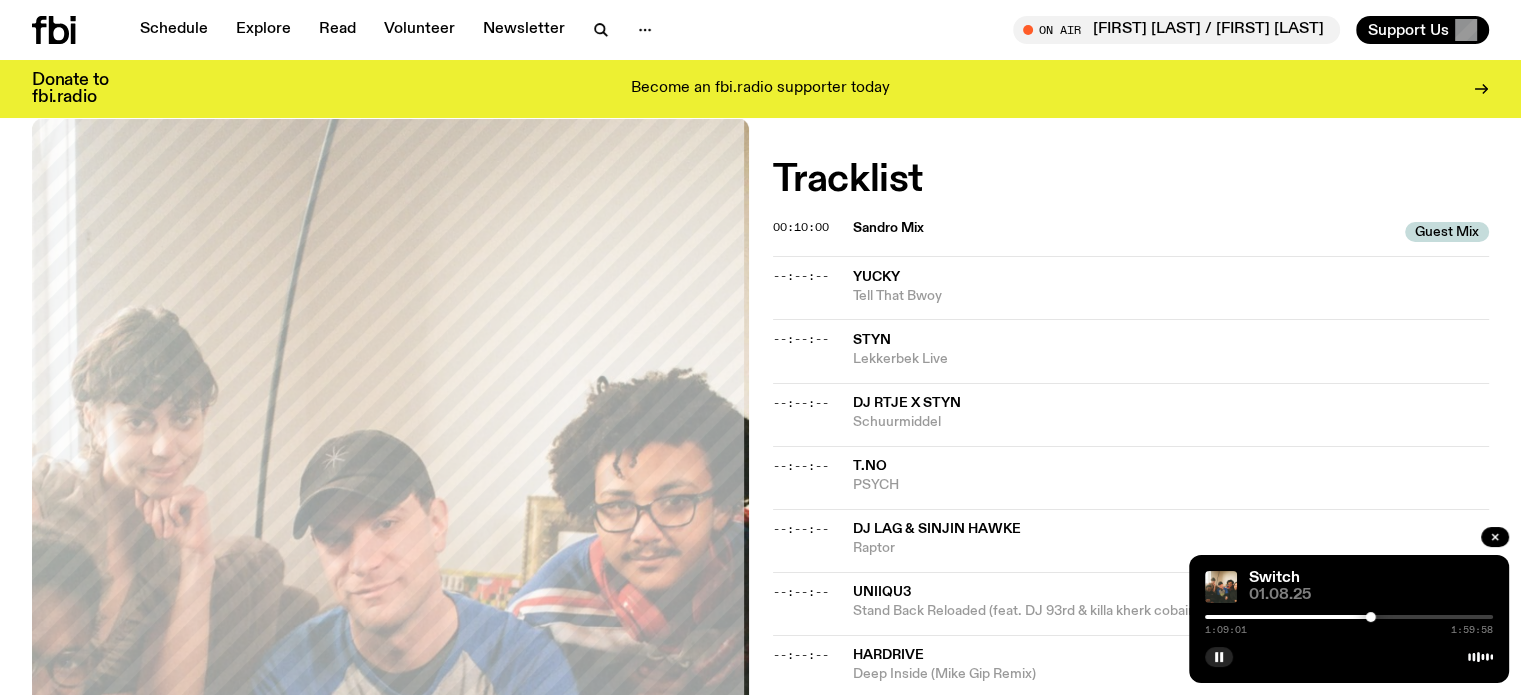 click on "1:09:01 1:59:58" at bounding box center [1349, 623] 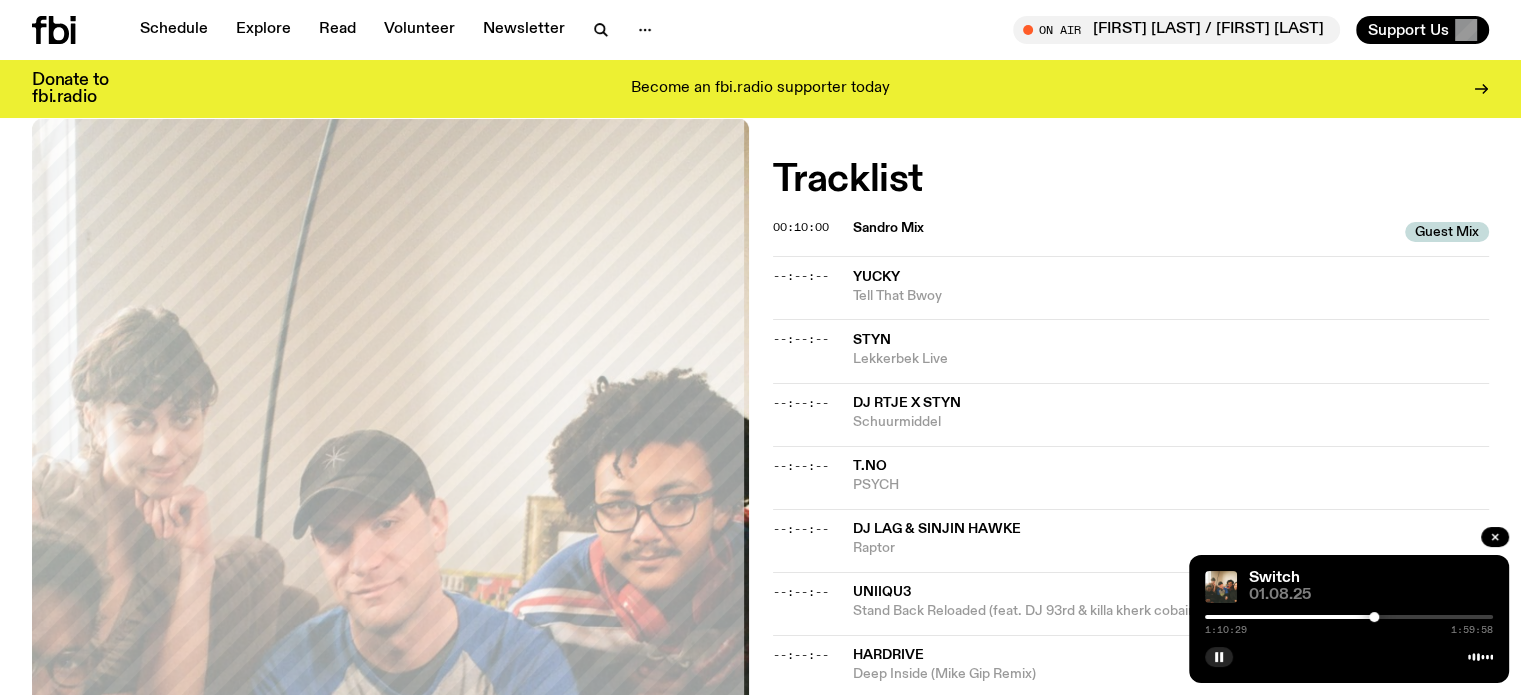 click at bounding box center [1374, 617] 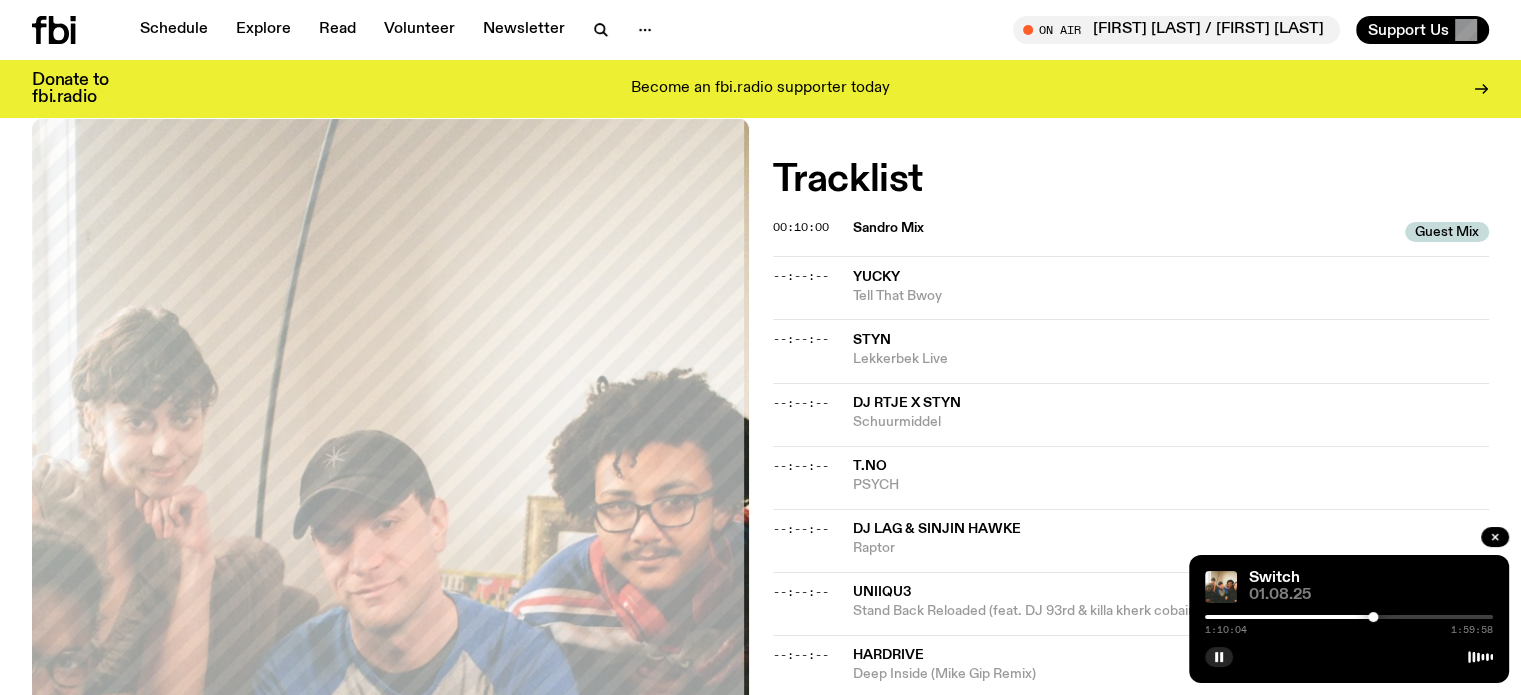 click at bounding box center [1349, 617] 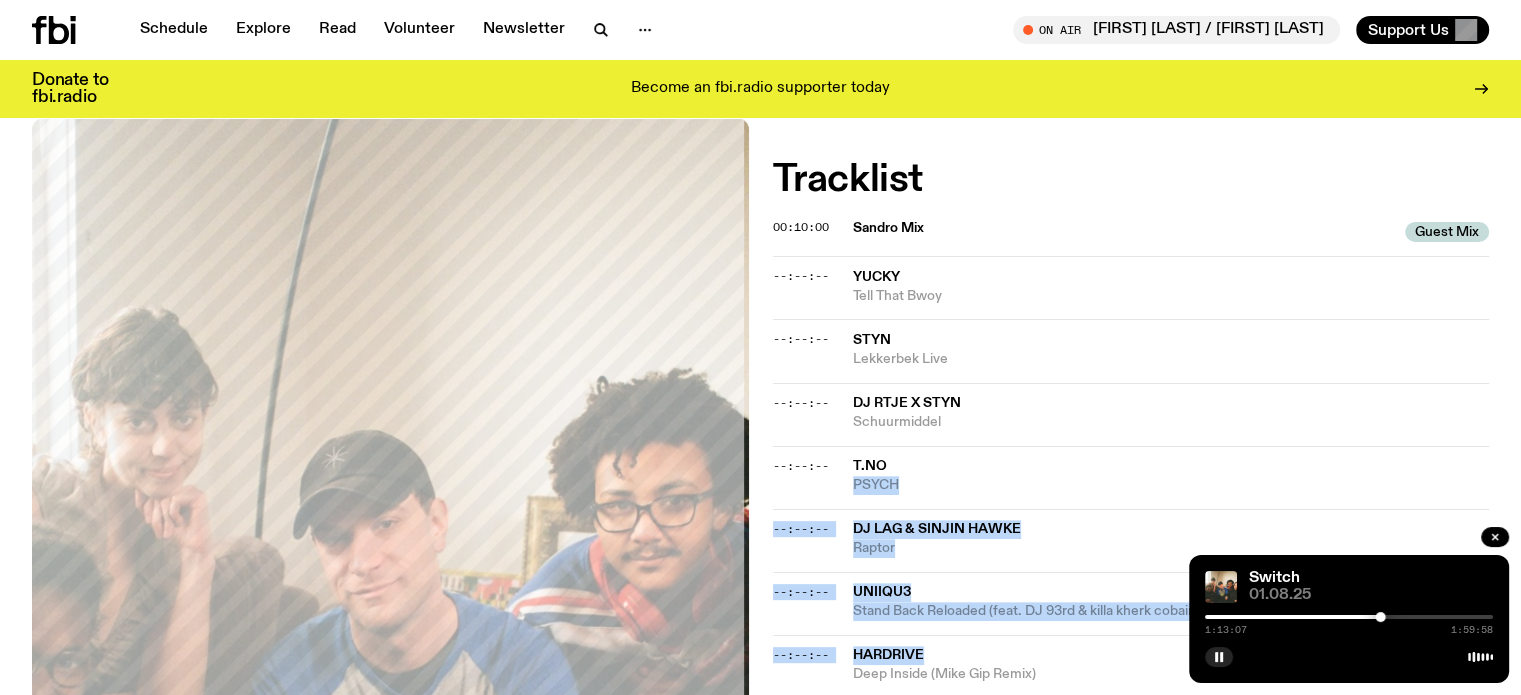 drag, startPoint x: 1396, startPoint y: 467, endPoint x: 1129, endPoint y: 691, distance: 348.51828 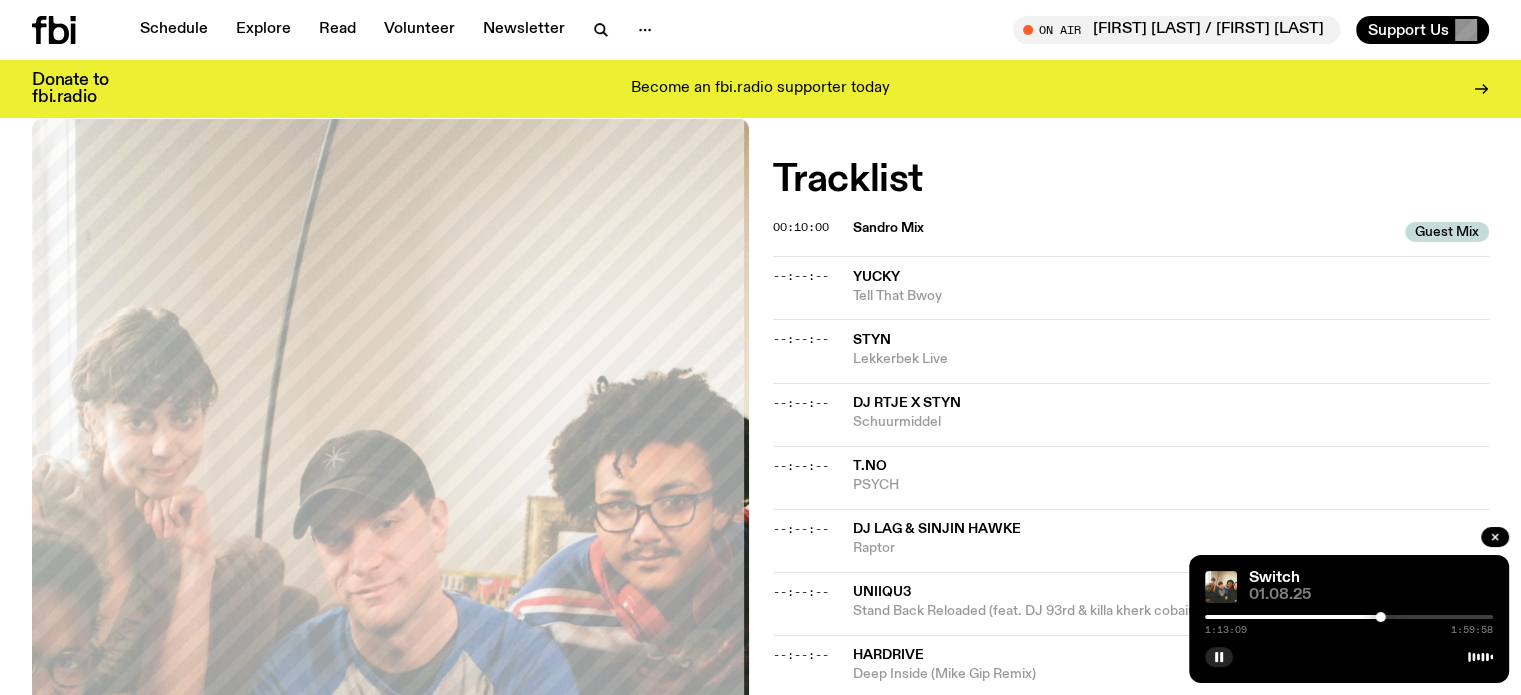 click on "Aired on  [DATE] , [TIME] DJ Mix Kickon vibes at the innerwest sharehouse except the chat is actually good and the music is actually incredible. Encyclopedic and colourful blends from some of the smartest and silliest selectors in sydney. Tracklist More Episodes Tracklist [TIME] Sandro Mix Guest Mix Guest Mix --:--:-- Yucky Tell That Bwoy --:--:-- Styn Lekkerbek Live --:--:-- DJ RTJE x STYN Schuurmiddel --:--:-- T.NO PSYCH --:--:-- DJ Lag & Sinjin Hawke Raptor --:--:-- UNIIQU3 Stand Back Reloaded (feat. DJ 93rd & killa kherk cobain) --:--:-- Hardrive Deep Inside (Mike Gip Remix) --:--:-- Styn Hazes --:--:-- JELEEL! RHUDE GYAL! (Casement Remix) --:--:-- SUMIN, Slom & 2PM YOGIJOGI (FS Green & Don Mayor Remix) --:--:-- Amaarae S.M.O. --:--:-- CHALÉ Dem Kno Me Alredy (CHALÉ DUB) --:--:-- Novelist & Lua Preta 1 Sec (Lua Preta Remix) --:--:-- STINGA Australia bebot prod. Nerdie ft. BAYANG (tha Bushranger), lil ket & TT Australia --:--:-- Hleem Taj Alser Mandela (Toumba Joga Bonito Remix) --:--:-- --:--:--" 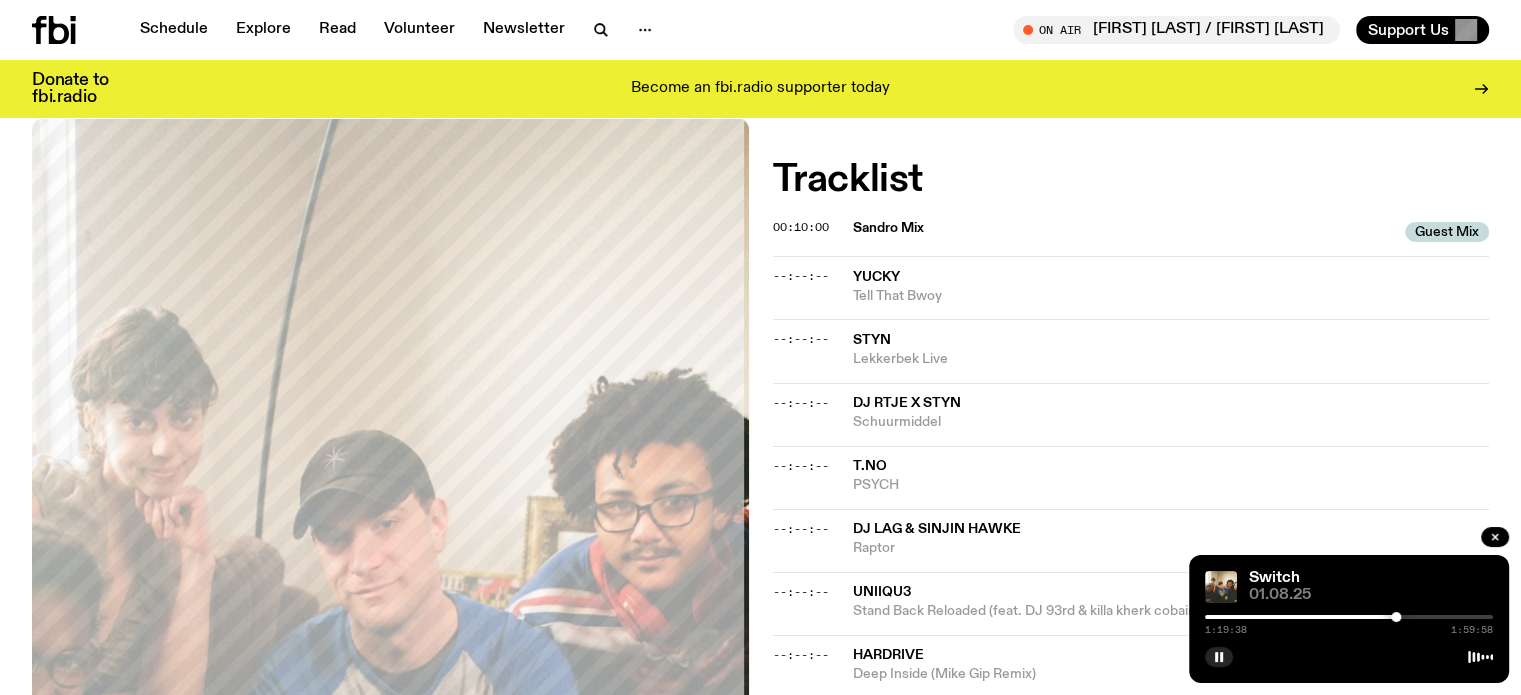 click at bounding box center (1396, 617) 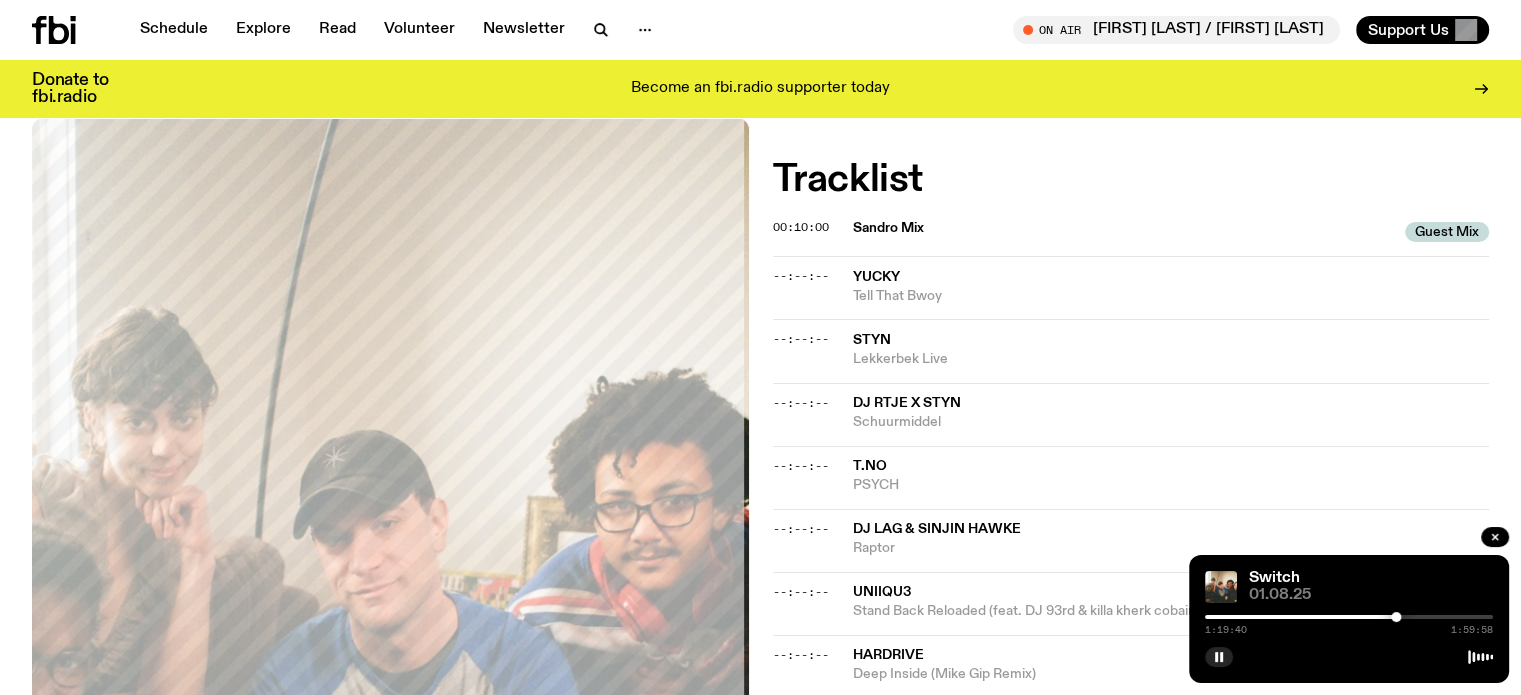 click at bounding box center [1349, 617] 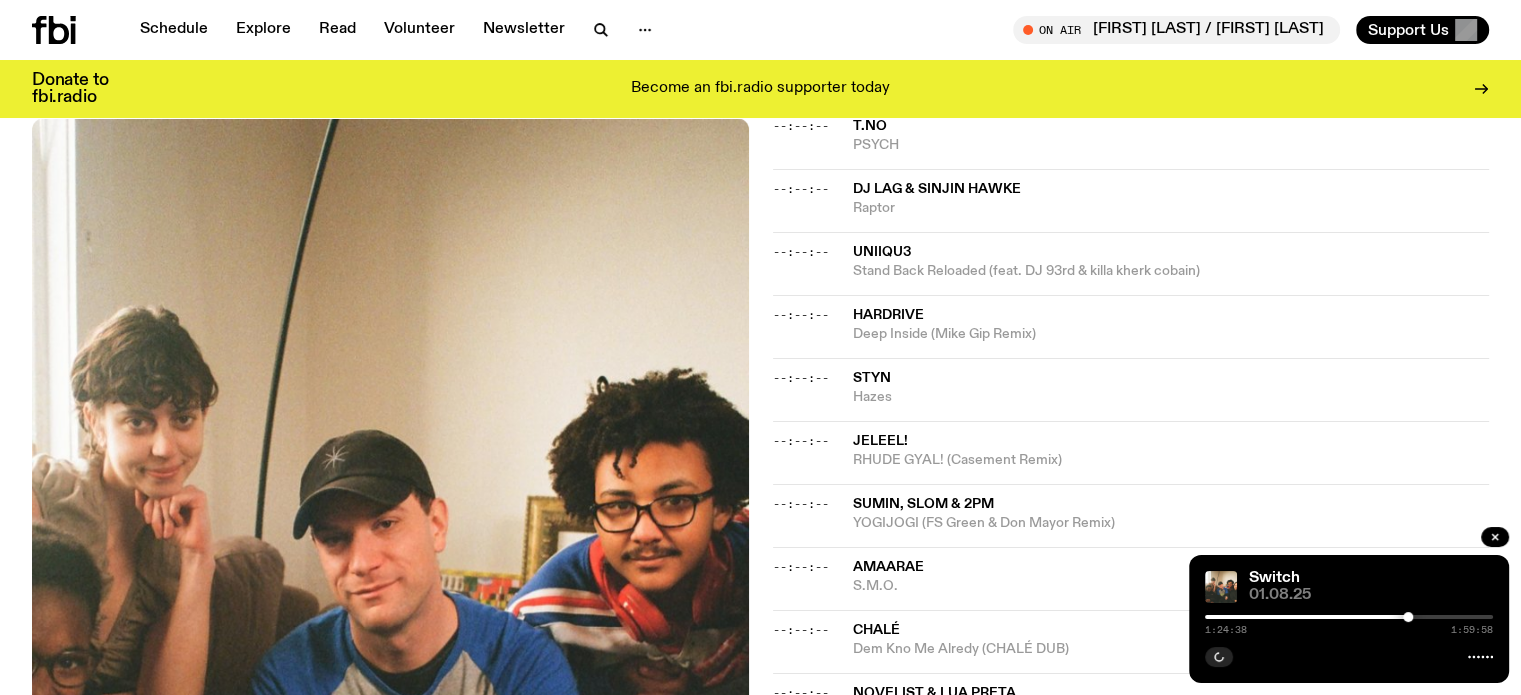 scroll, scrollTop: 1085, scrollLeft: 0, axis: vertical 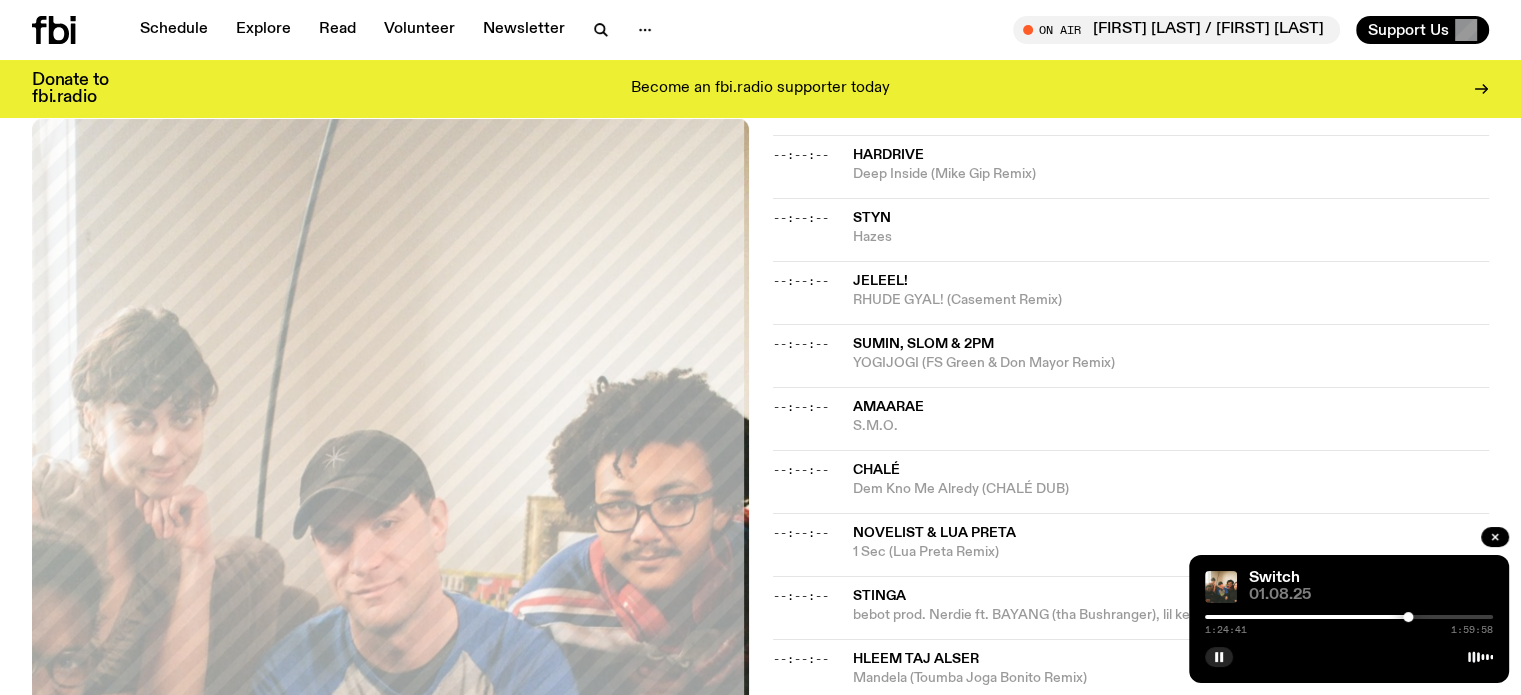 click at bounding box center (1349, 617) 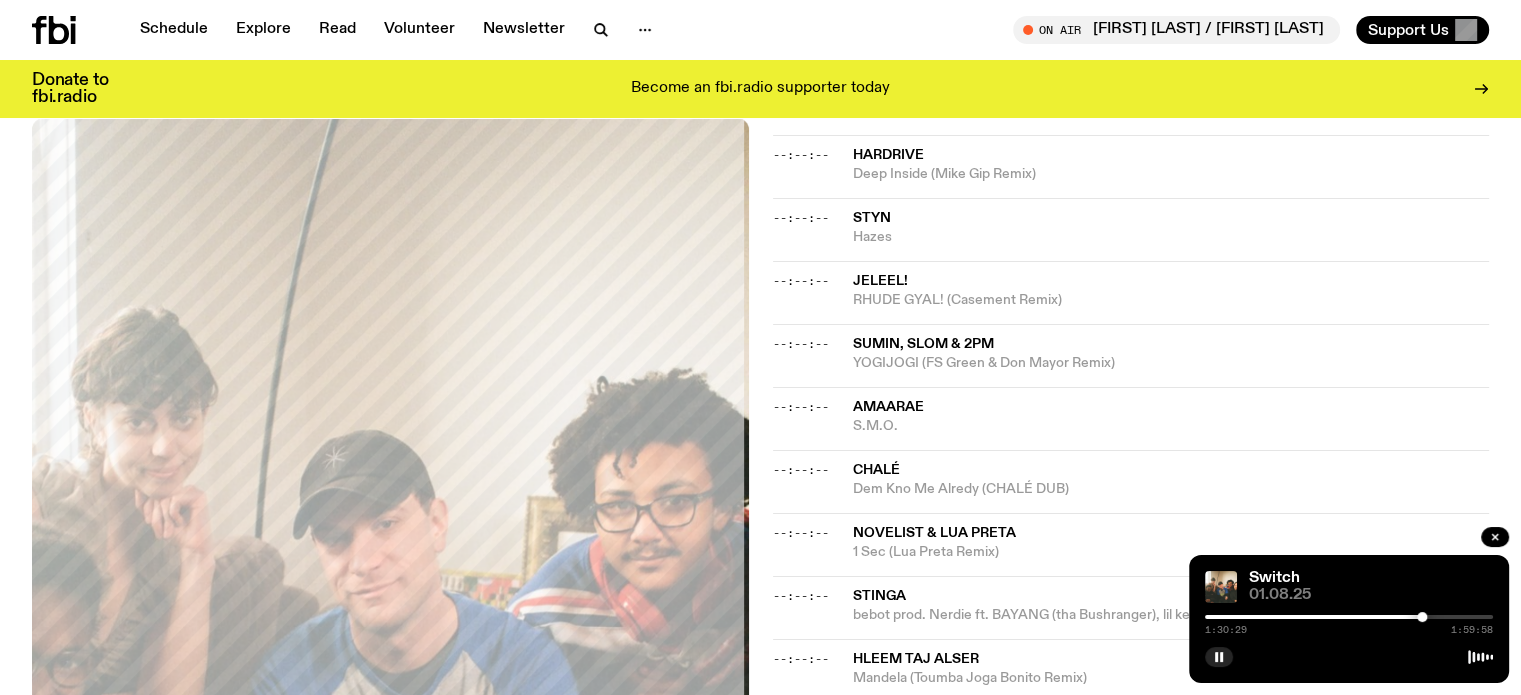 click at bounding box center (1349, 617) 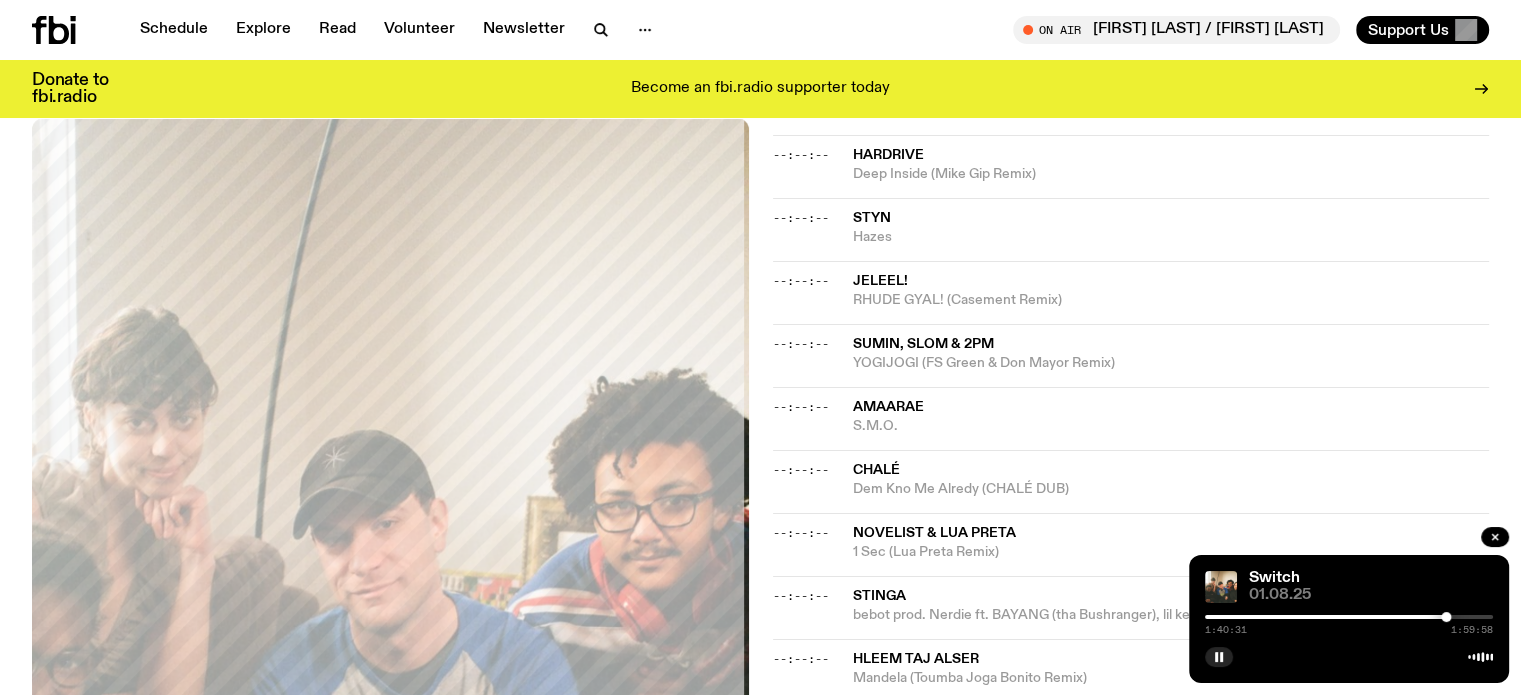 click at bounding box center [1349, 617] 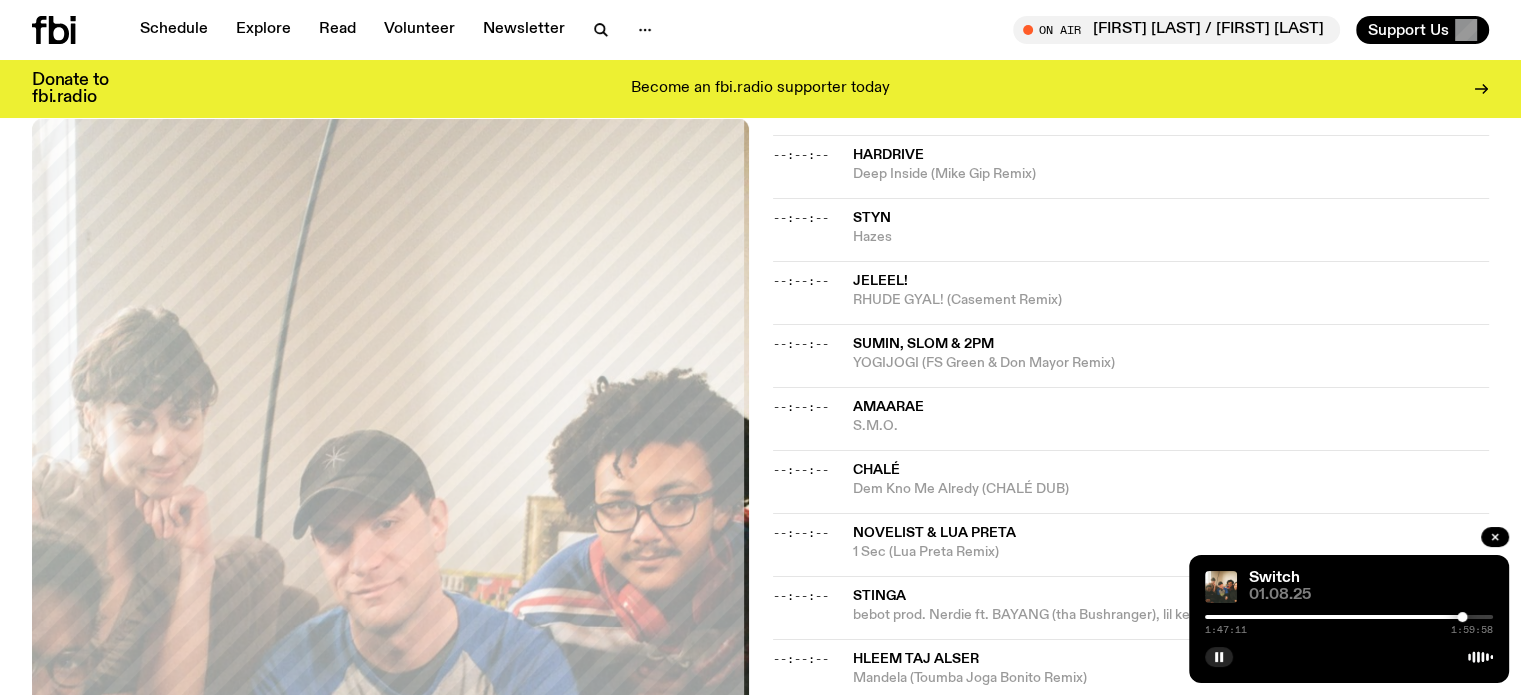 click at bounding box center (1349, 655) 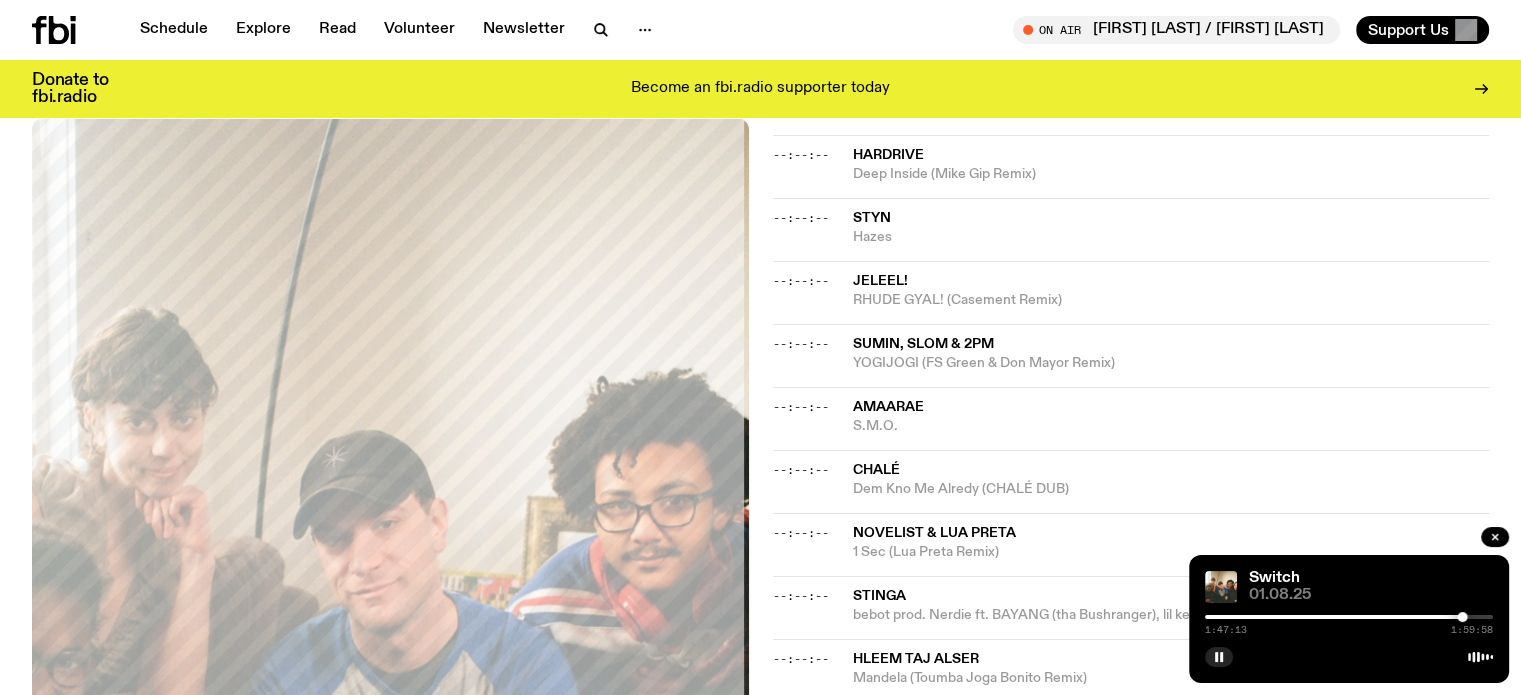 click at bounding box center (1349, 617) 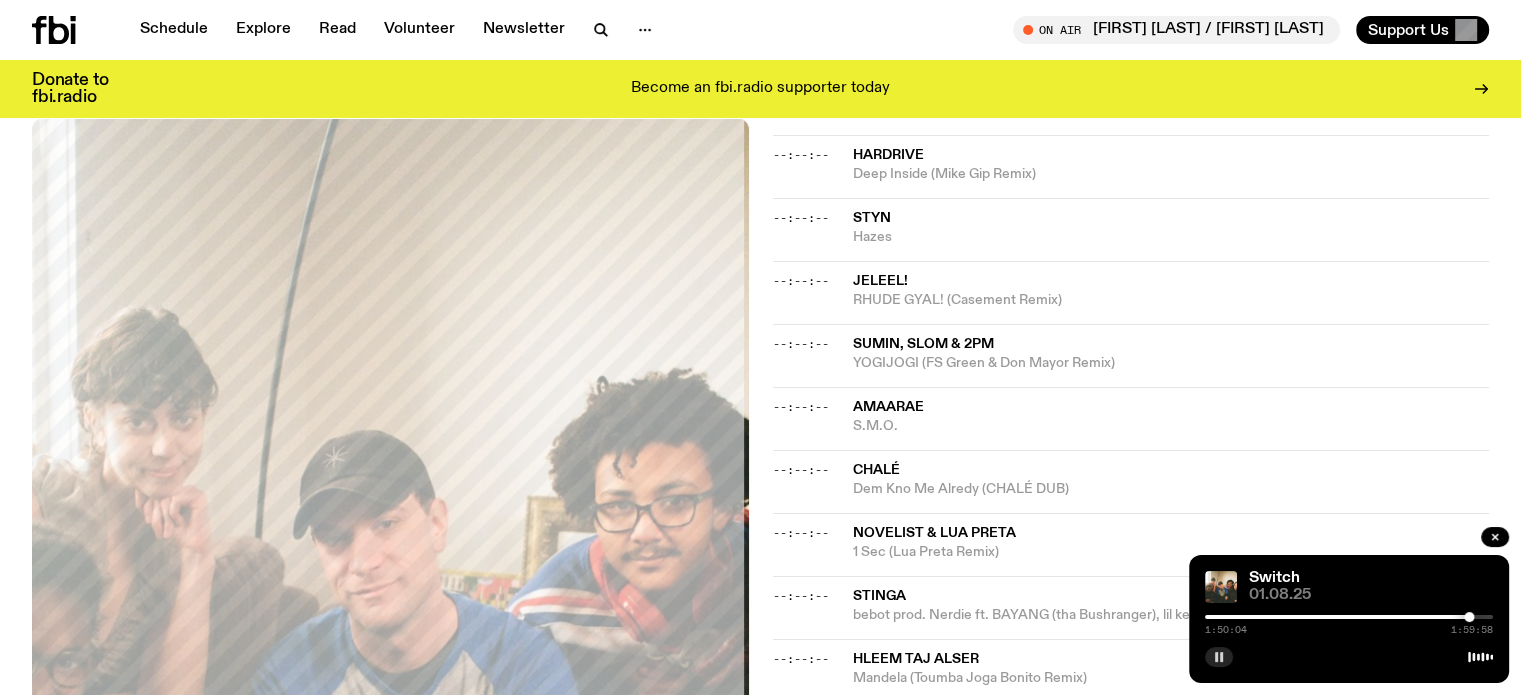 click 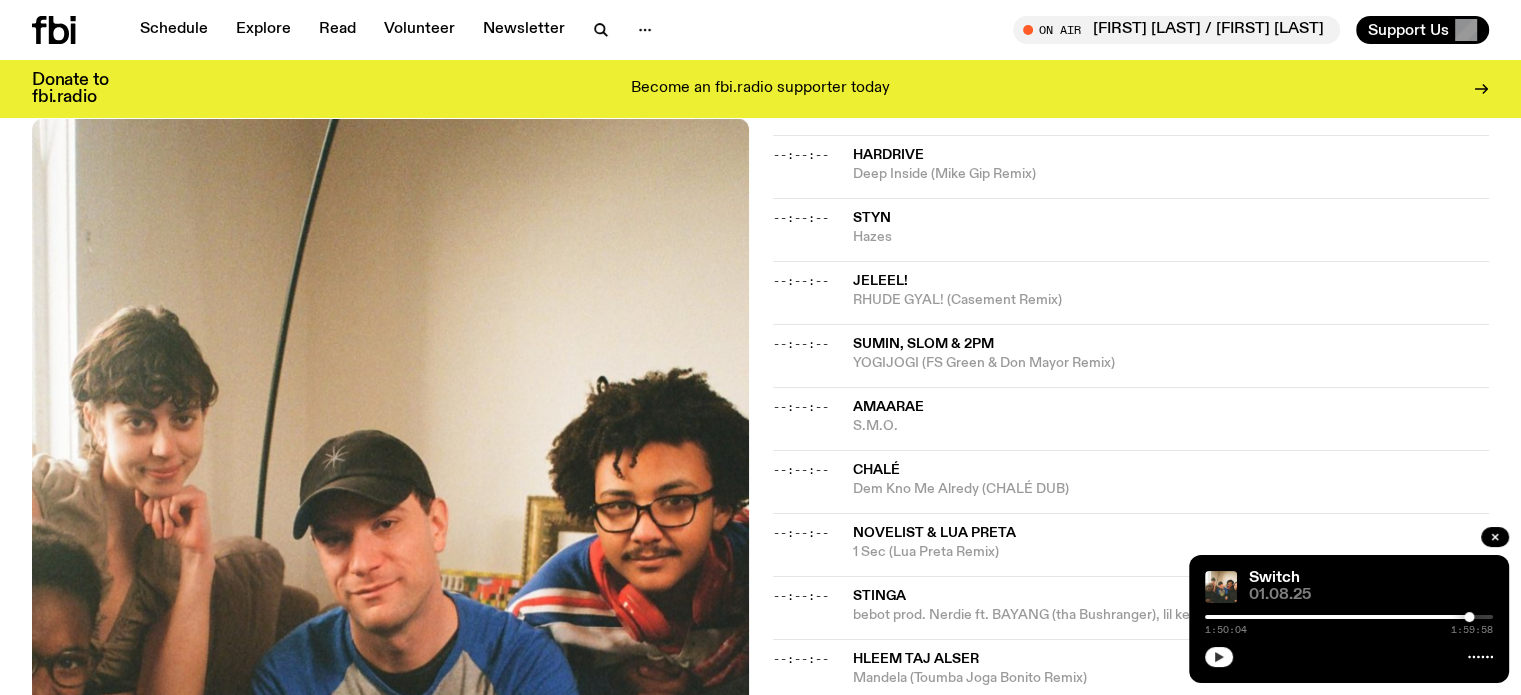 click at bounding box center [1219, 657] 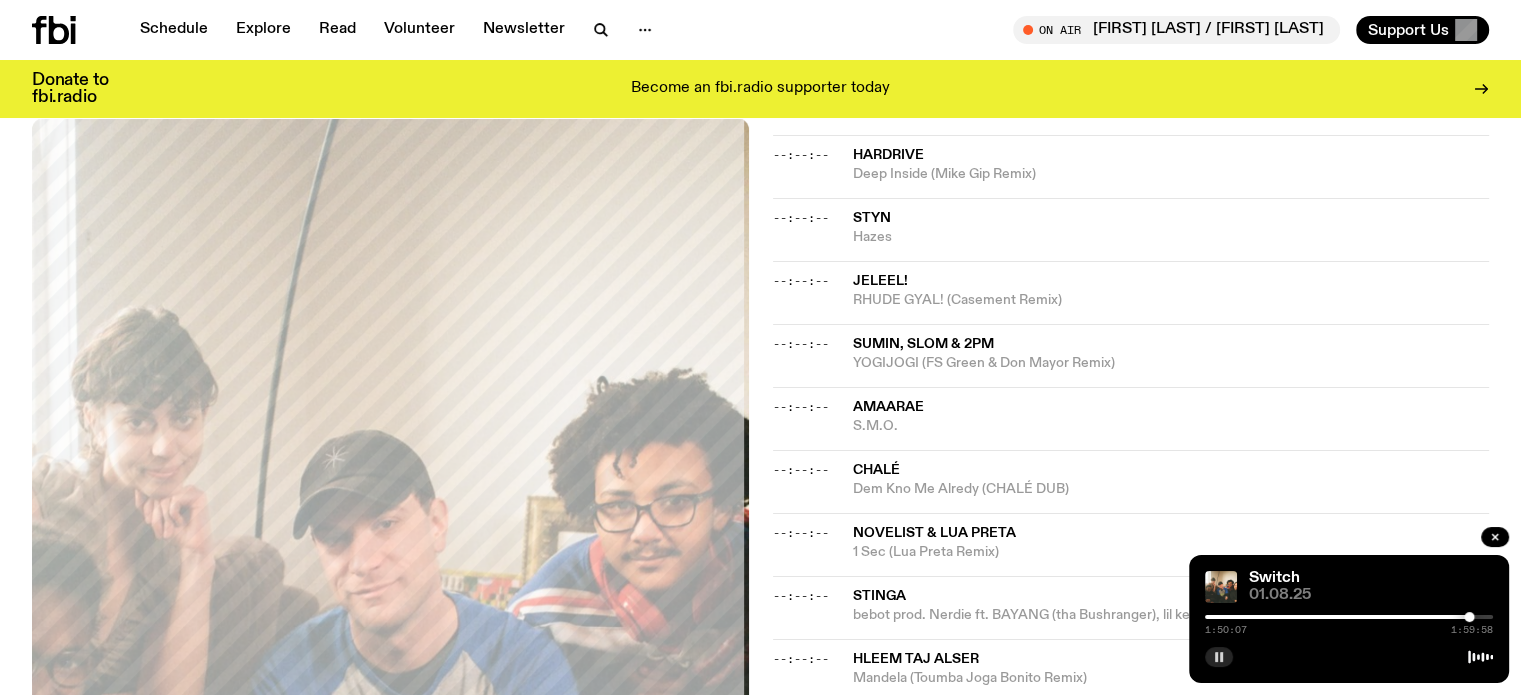 click at bounding box center (1219, 657) 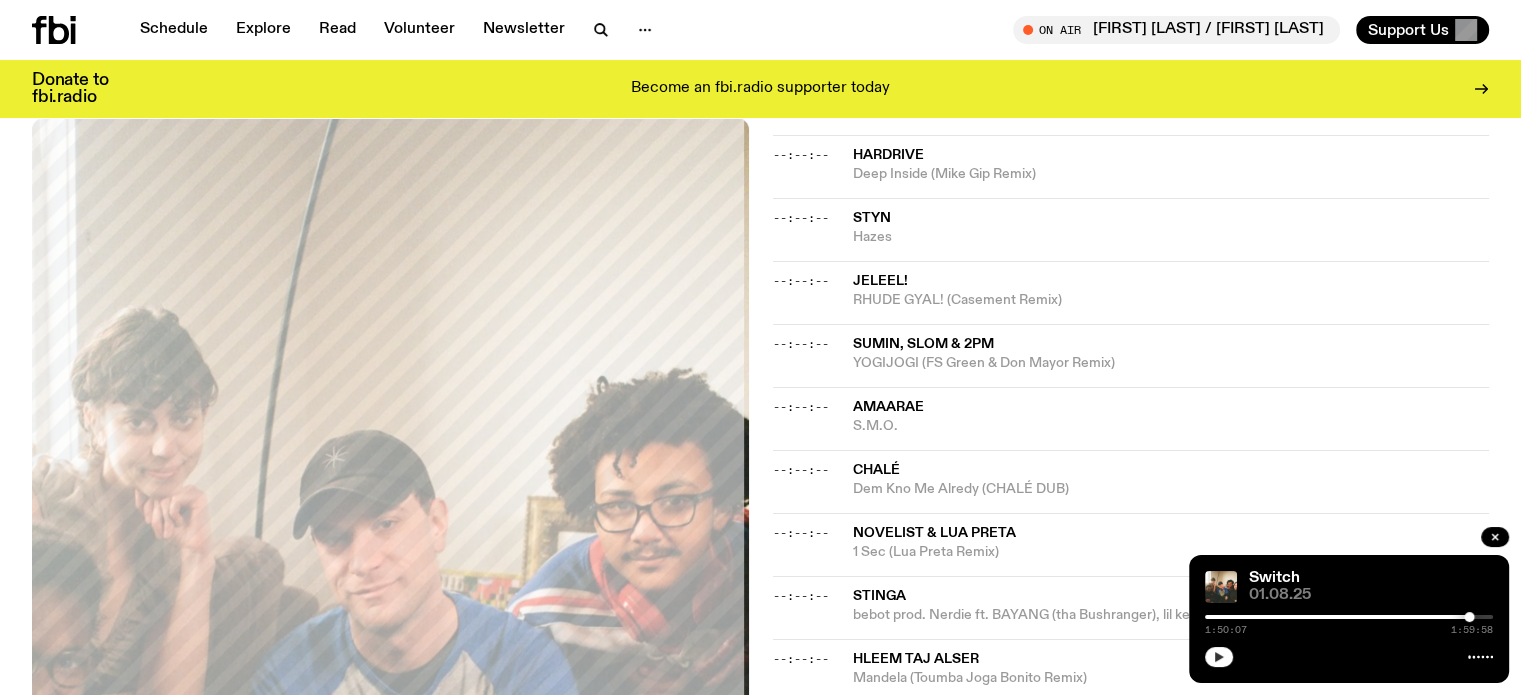 click at bounding box center (1219, 657) 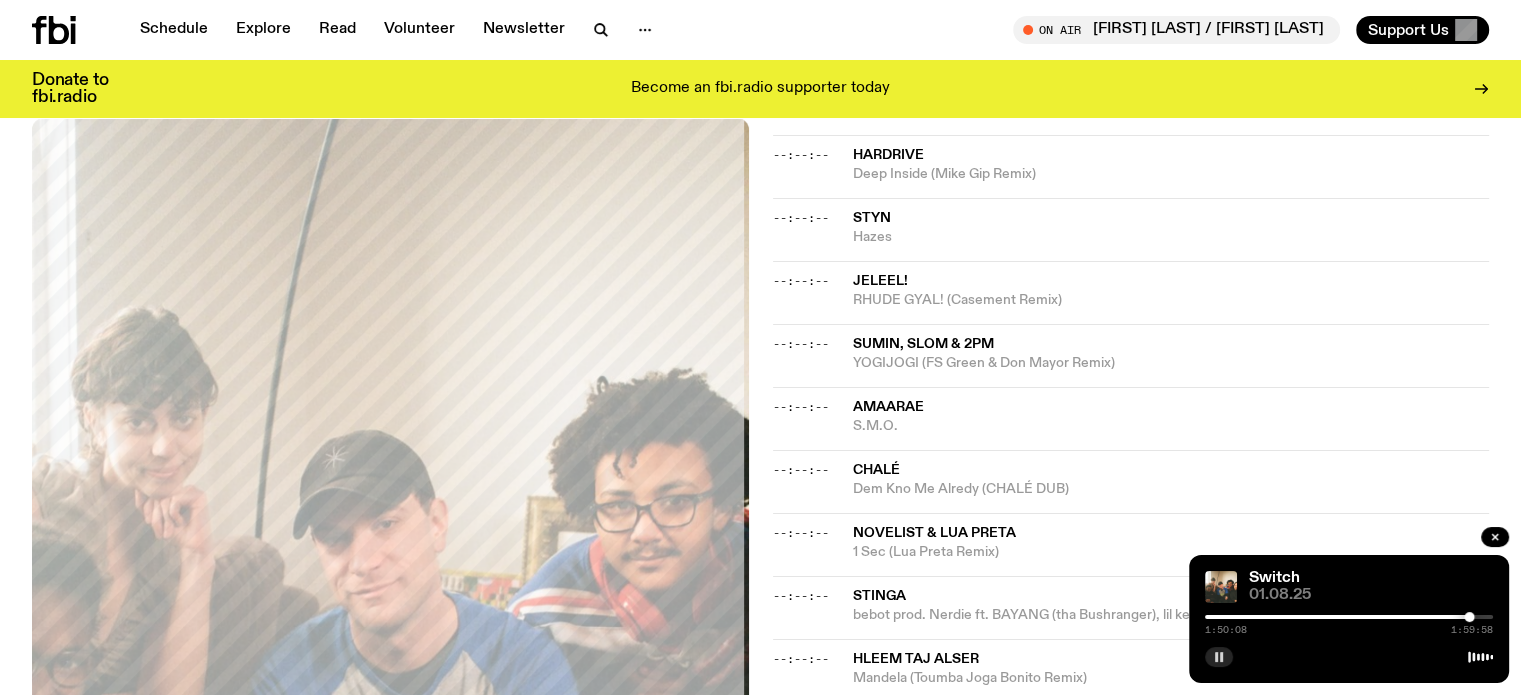 click at bounding box center (1219, 657) 